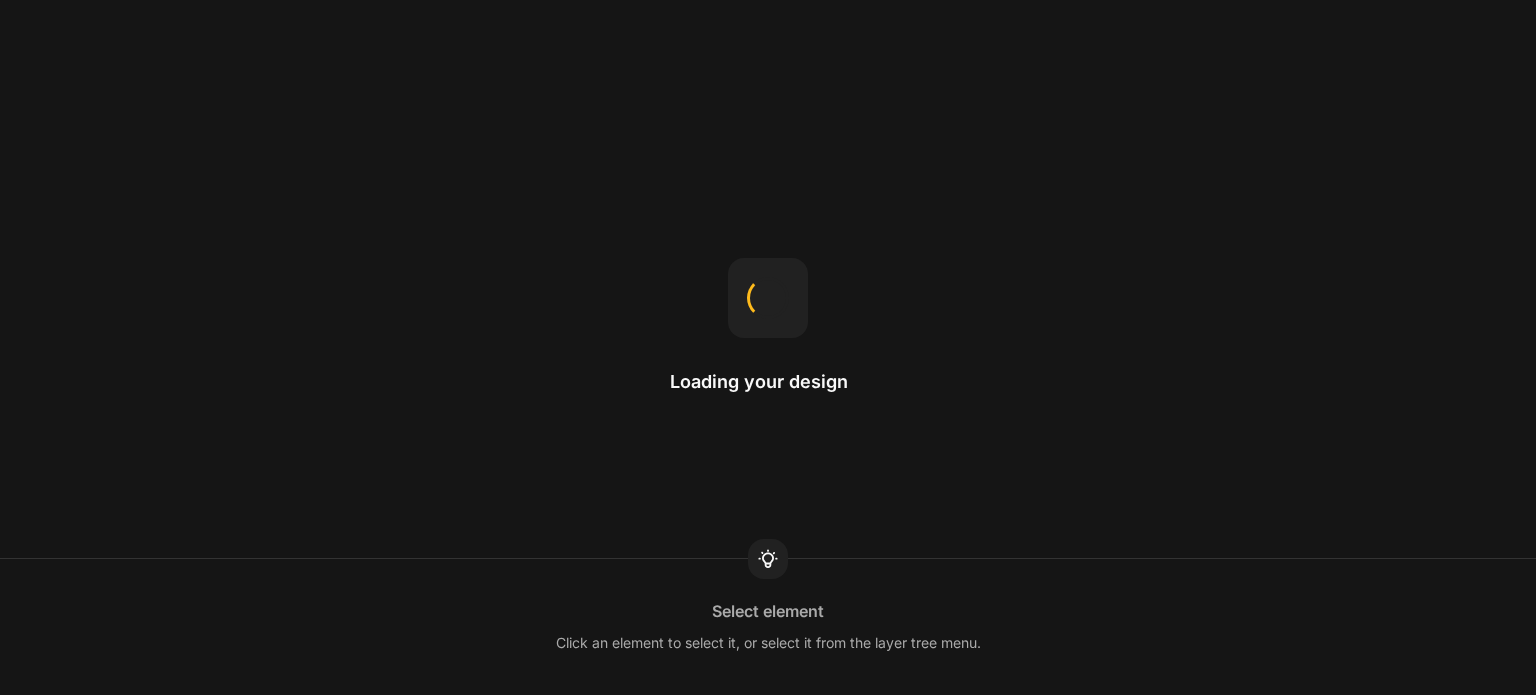 scroll, scrollTop: 0, scrollLeft: 0, axis: both 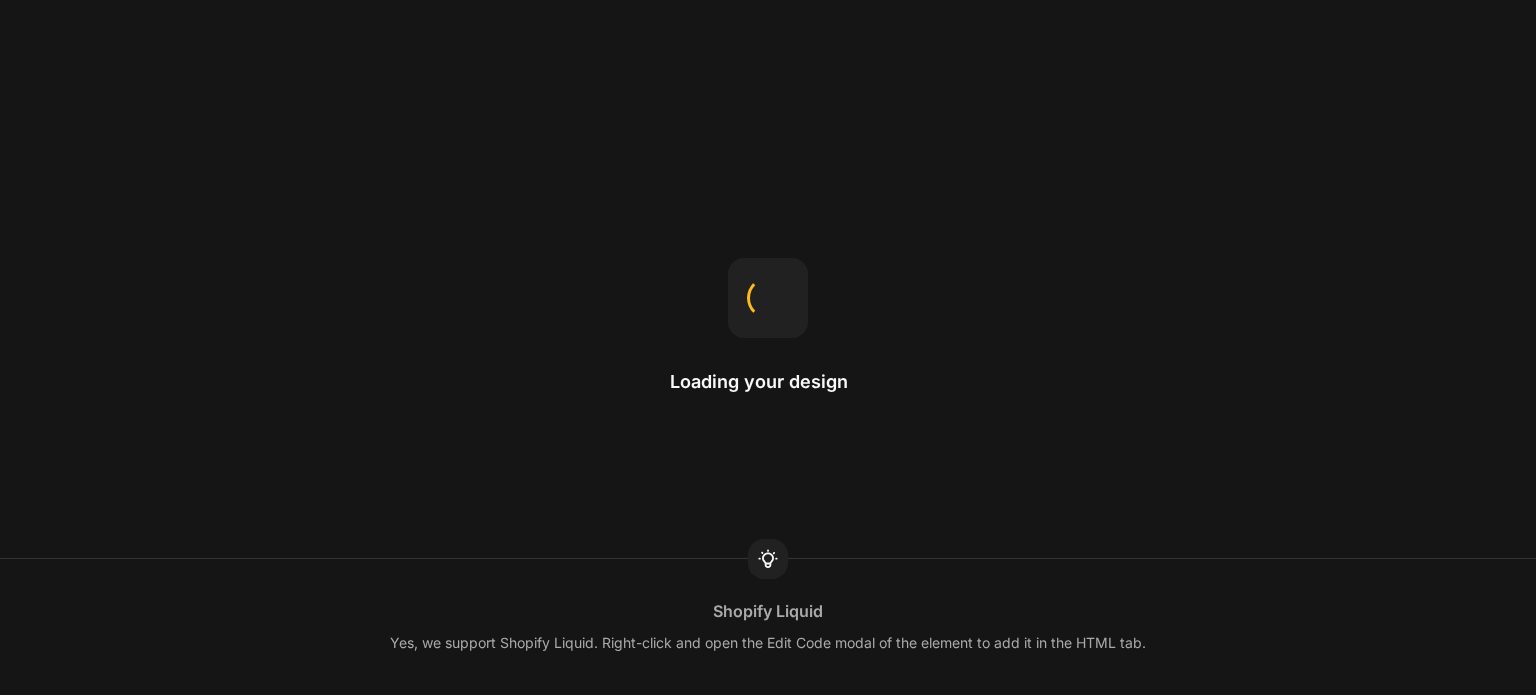 click on "Loading your design Shopify Liquid Yes, we support Shopify Liquid. Right-click and open the Edit Code modal of the element to add it in the HTML tab." at bounding box center [768, 347] 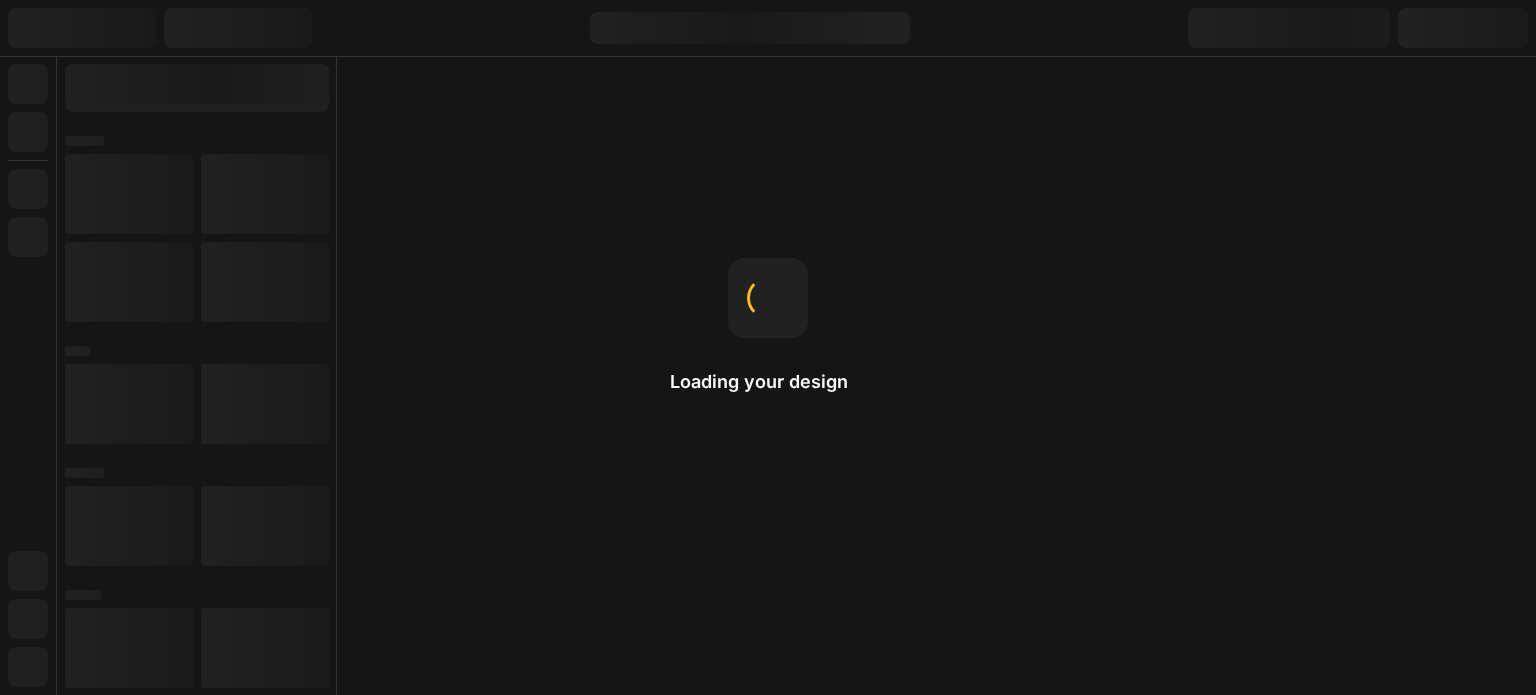 click on "Loading your design Home page The homepage is the first page you see when visiting a website." at bounding box center (768, 347) 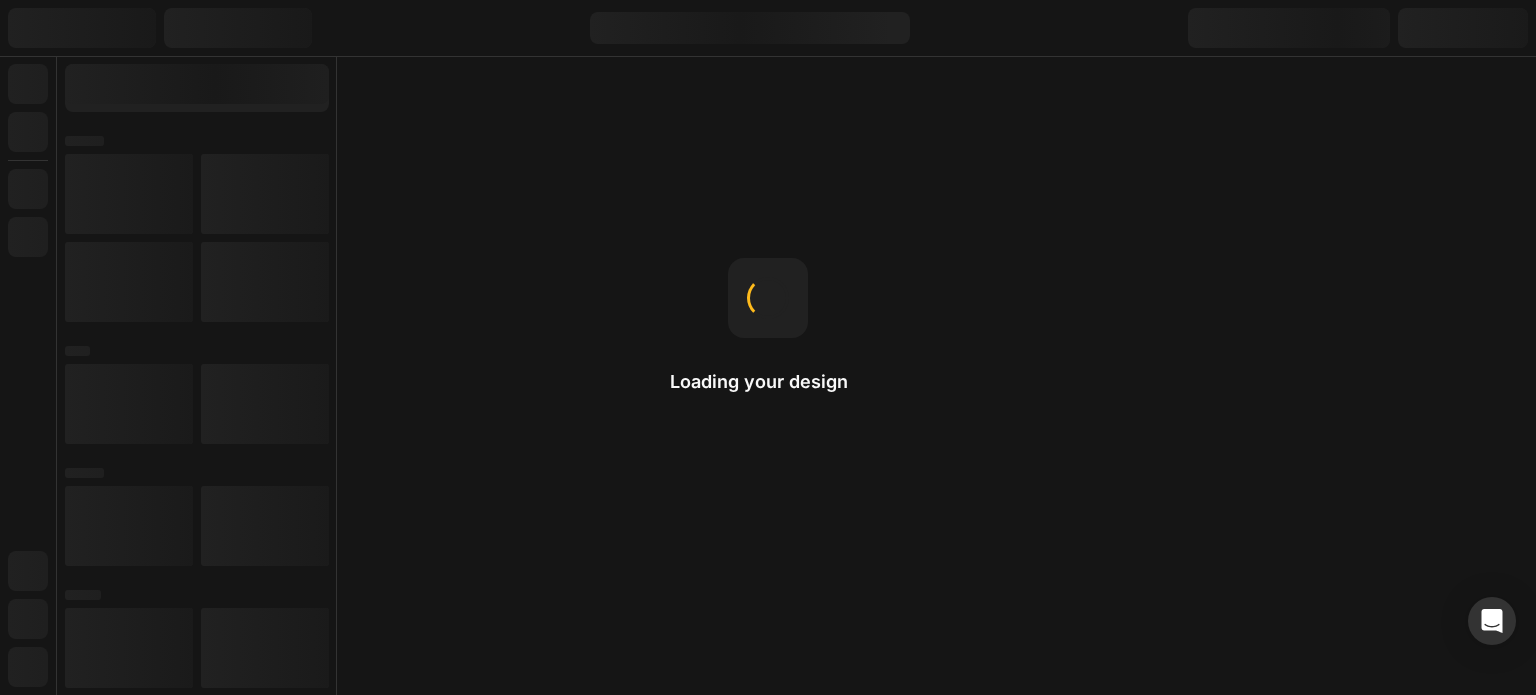 click on "Loading your design Drag-n-drop Just hold an element and move it around to organize the layout as desired." at bounding box center (768, 347) 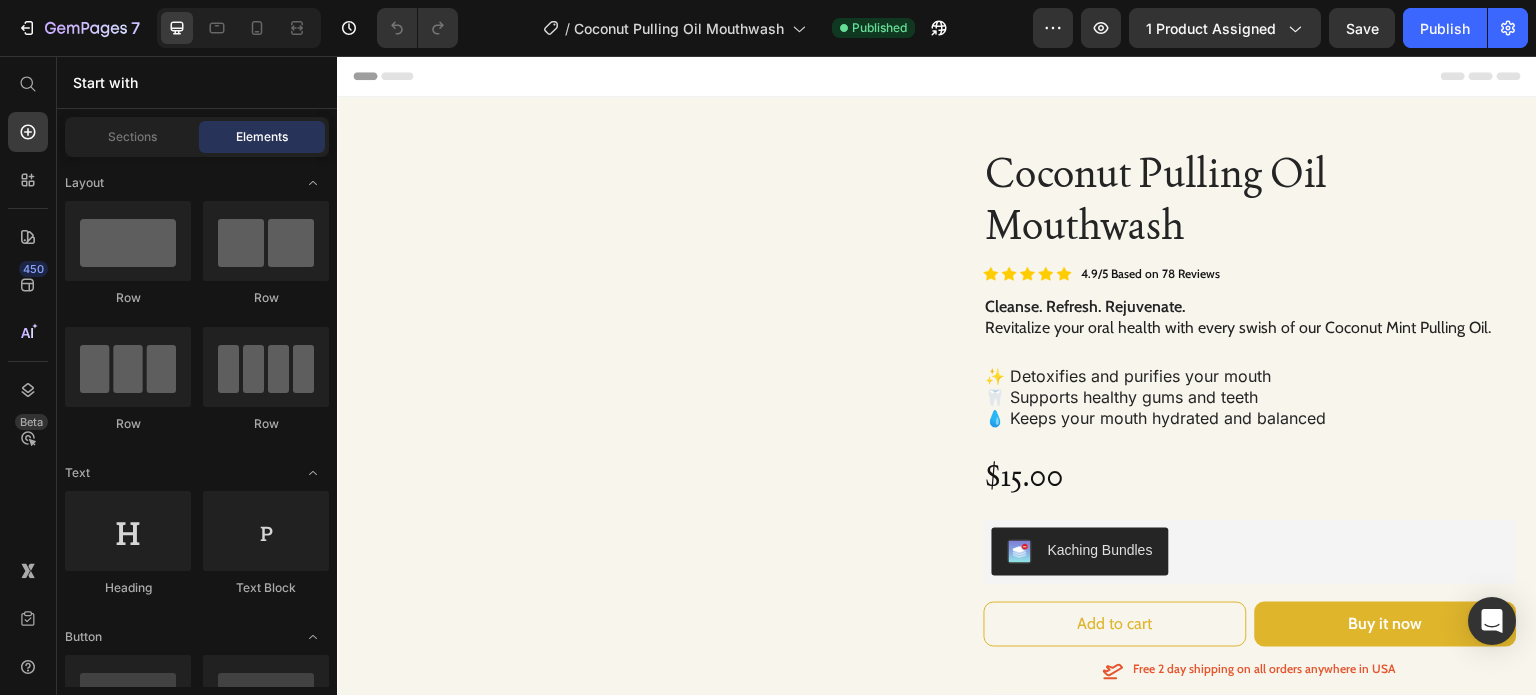 scroll, scrollTop: 0, scrollLeft: 0, axis: both 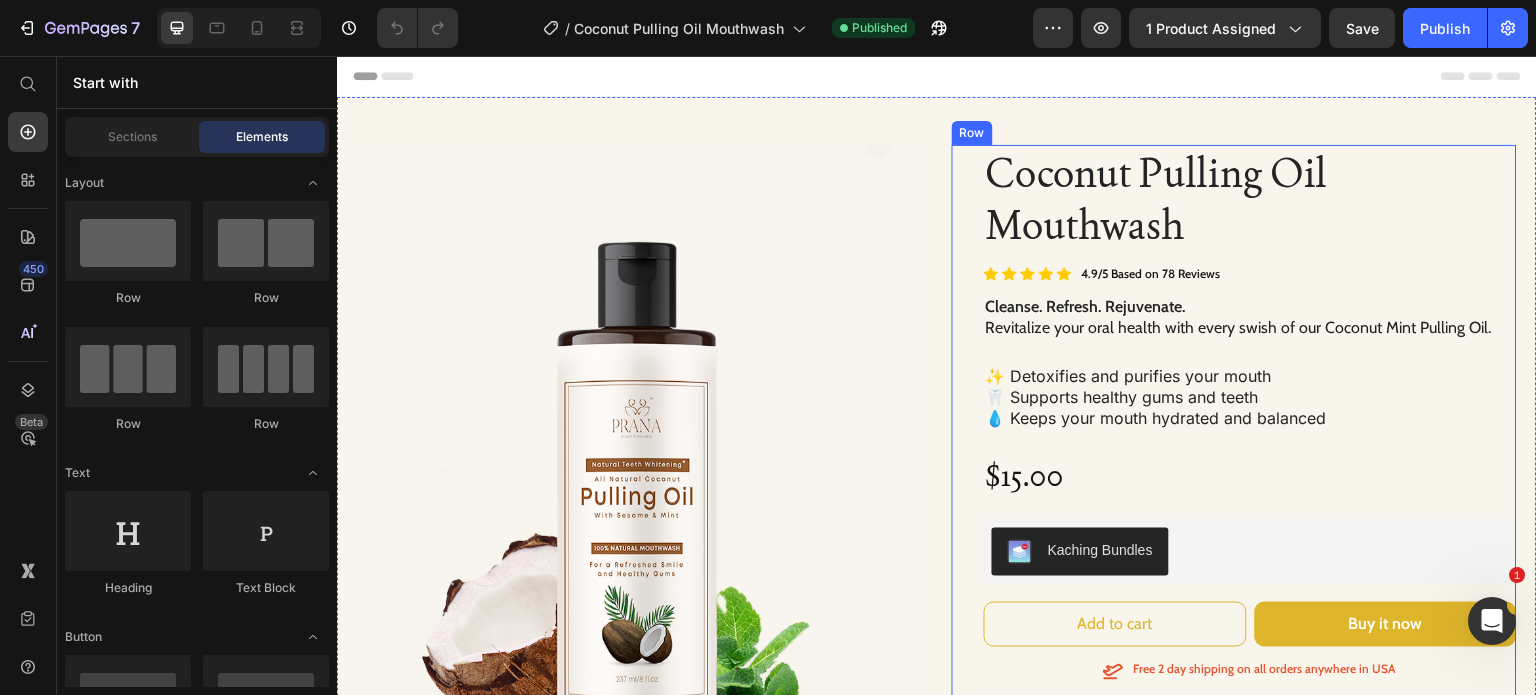 click on "Coconut Pulling Oil Mouthwash Product Title Image 4.9/5 Based on 78 Reviews Text Block Row Cleanse. Refresh. Rejuvenate. Revitalize your oral health with every swish of our Coconut Mint Pulling Oil. Text Block ✨ Detoxifies and purifies your mouth 🦷 Supports healthy gums and teeth 💧 Keeps your mouth hydrated and balanced Text Block $15.00 Product Price Kaching Bundles Kaching Bundles Add to cart Add to Cart Buy it now Dynamic Checkout Row
Icon Free 2 day shipping on all orders anywhere in USA Text Block Row Image In just a few days, my mouth feels cleaner and fresher than ever. My gums are healthier, and I love how gentle and natural it feels. This oil has become an essential part of my daily routine! Text Block Icon Icon Icon Icon Icon Icon List -Sophie R. Text Block Row
Benefits
Ingredients
How to use Accordion" at bounding box center (1250, 507) 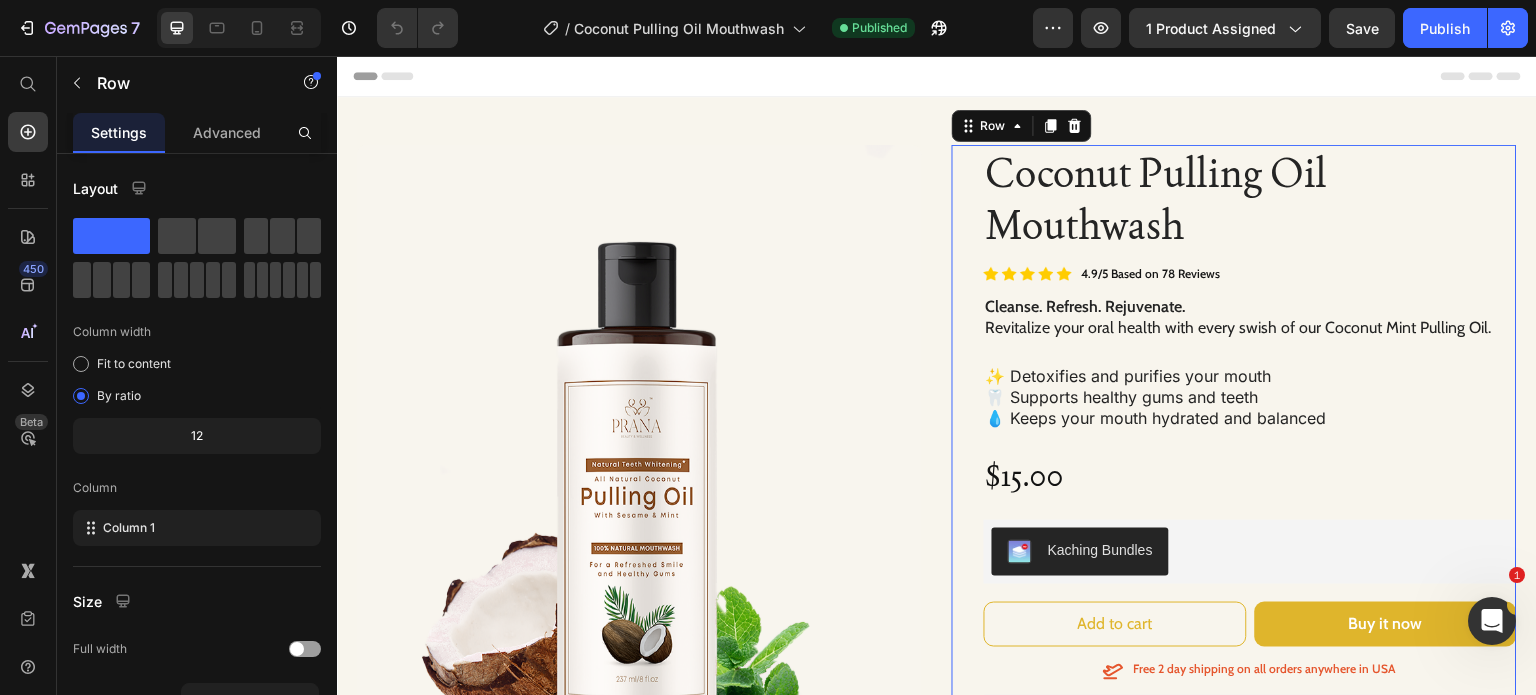 scroll, scrollTop: 700, scrollLeft: 0, axis: vertical 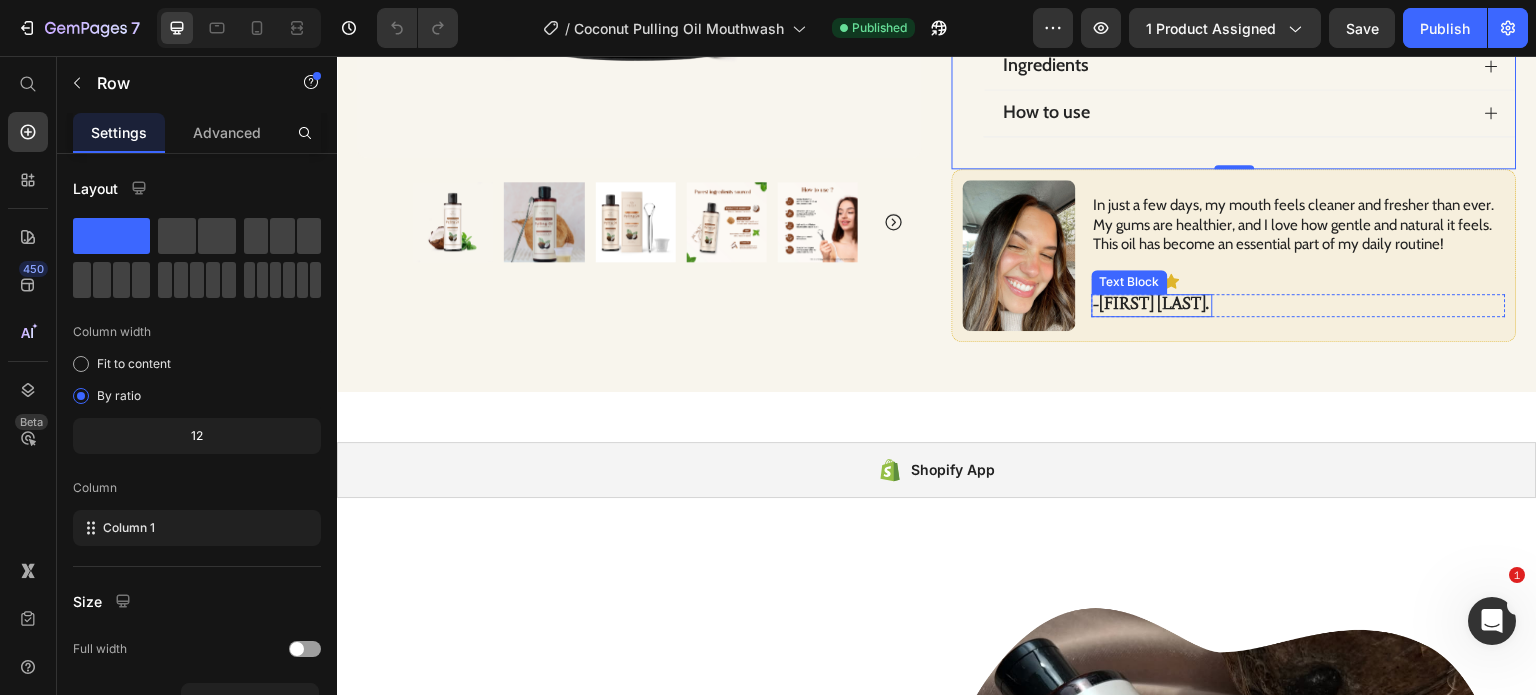 click on "Text Block" at bounding box center (1130, 282) 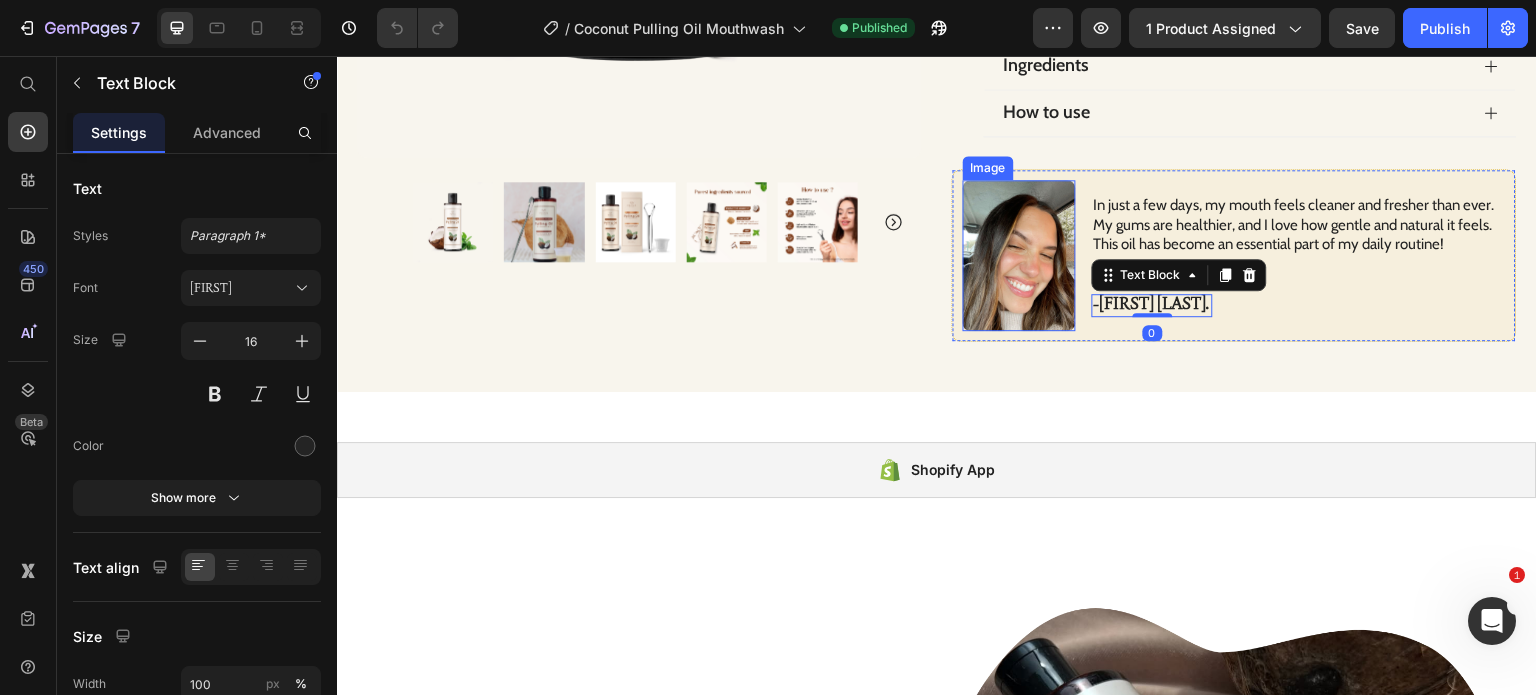 click at bounding box center [1019, 255] 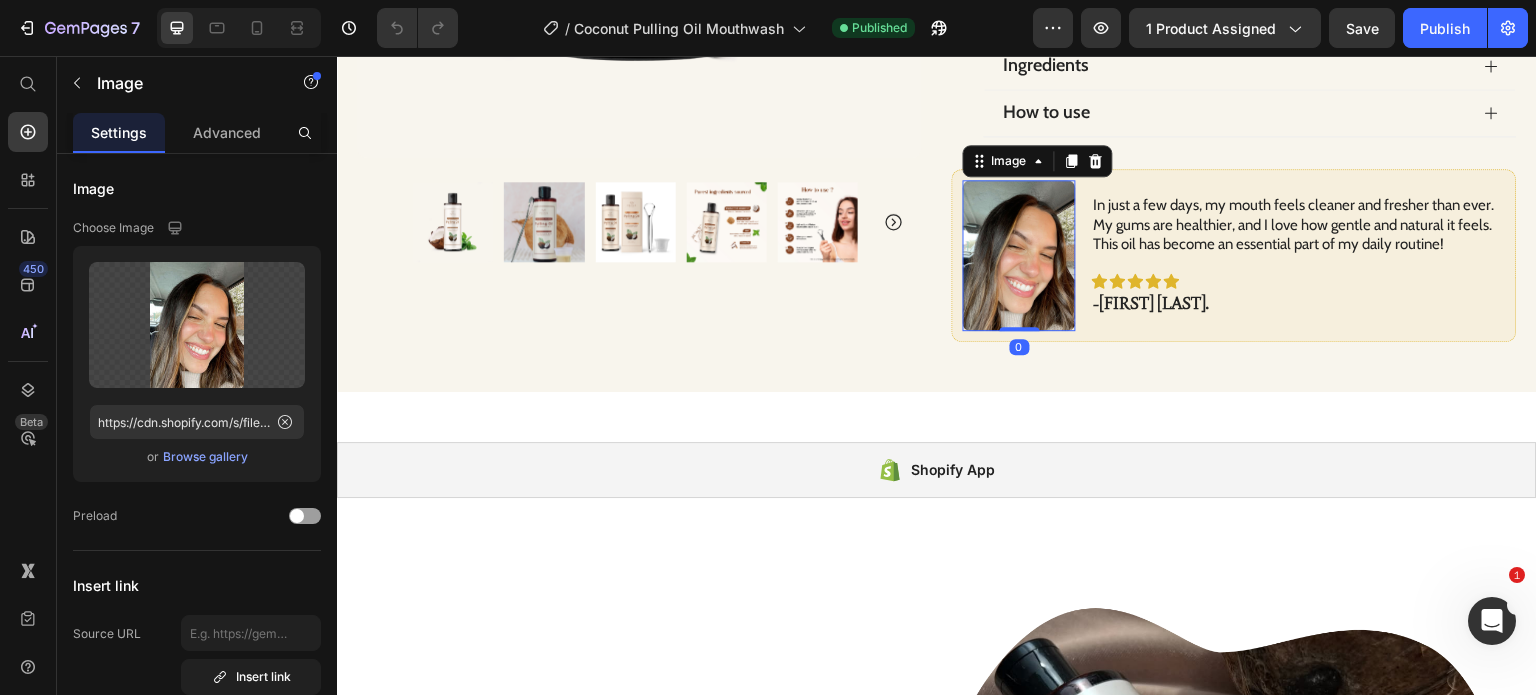 click at bounding box center [1019, 255] 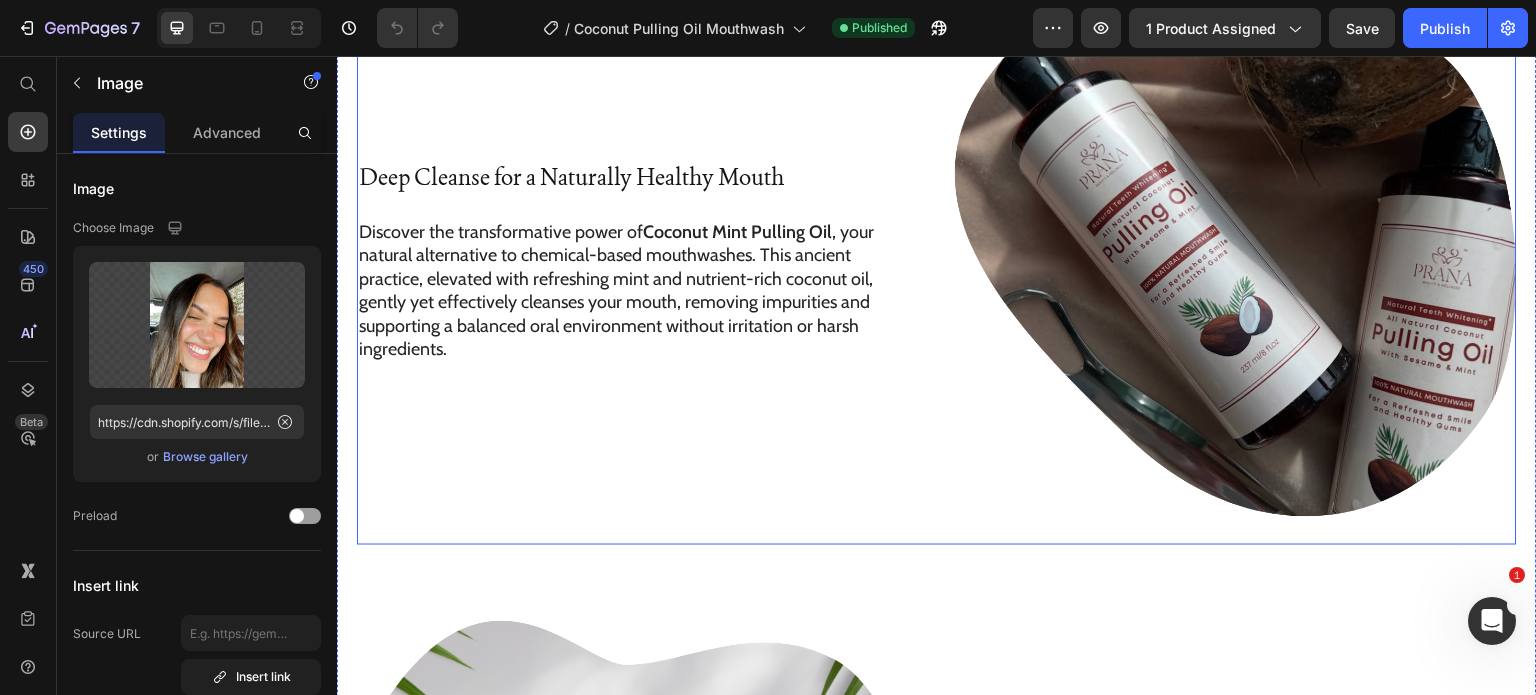 click on "Discover the transformative power of  Coconut Mint Pulling Oil , your natural alternative to chemical-based mouthwashes. This ancient practice, elevated with refreshing mint and nutrient-rich coconut oil, gently yet effectively cleanses your mouth, removing impurities and supporting a balanced oral environment without irritation or harsh ingredients." at bounding box center (623, 291) 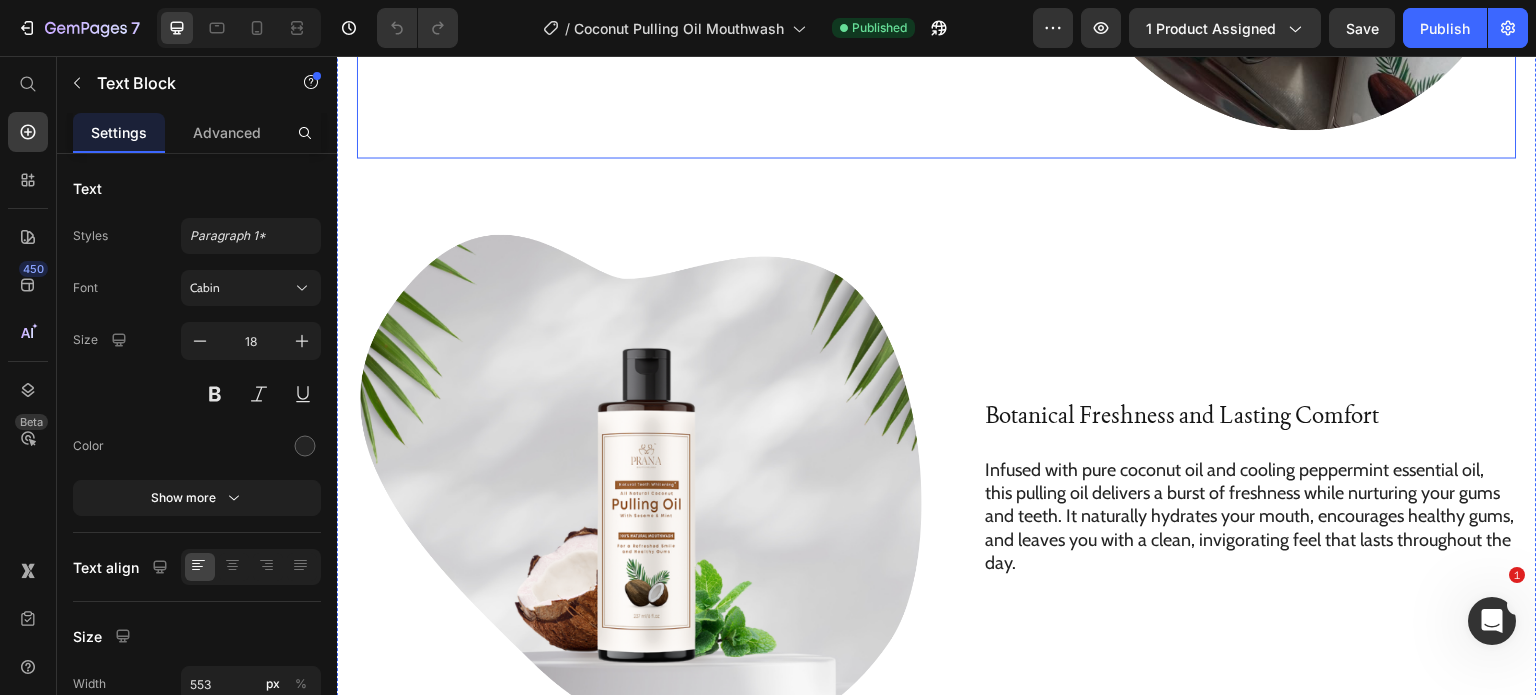 click at bounding box center (639, 488) 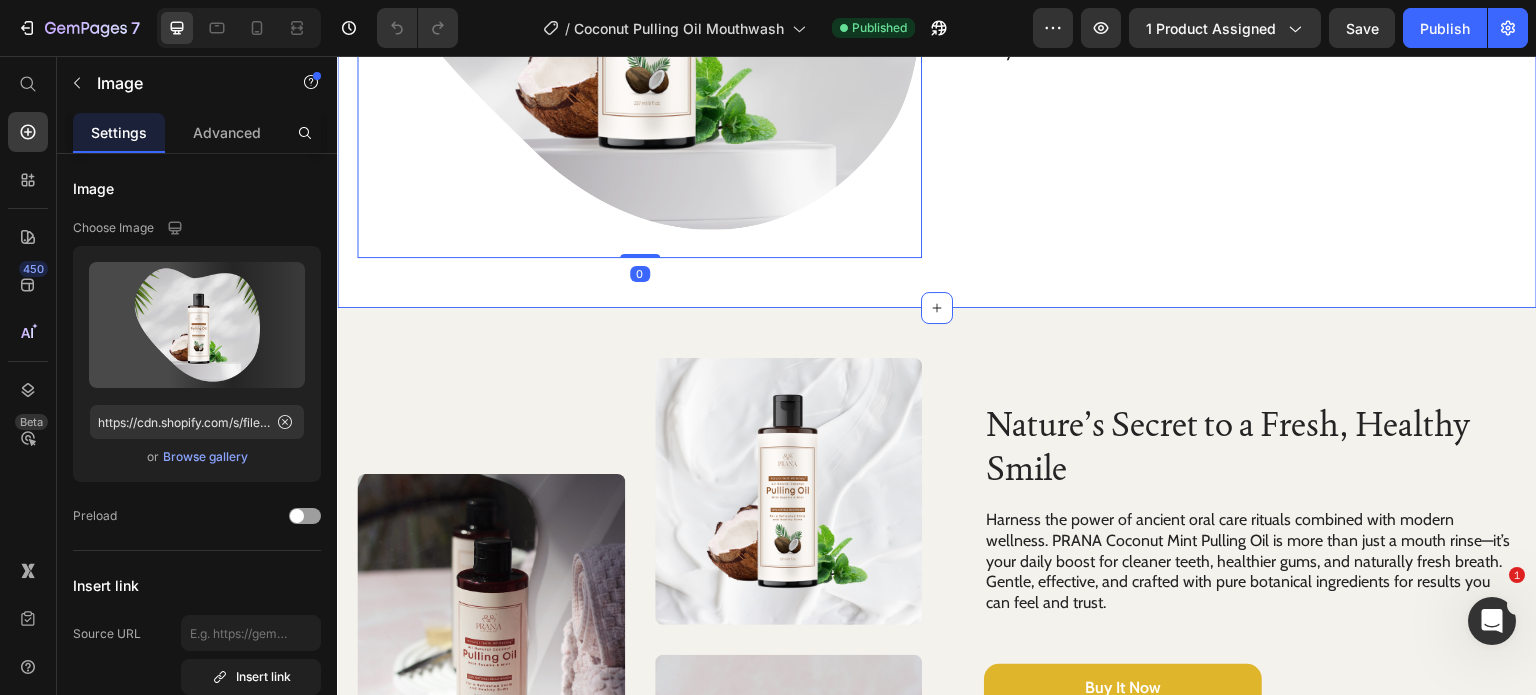 click at bounding box center (789, 492) 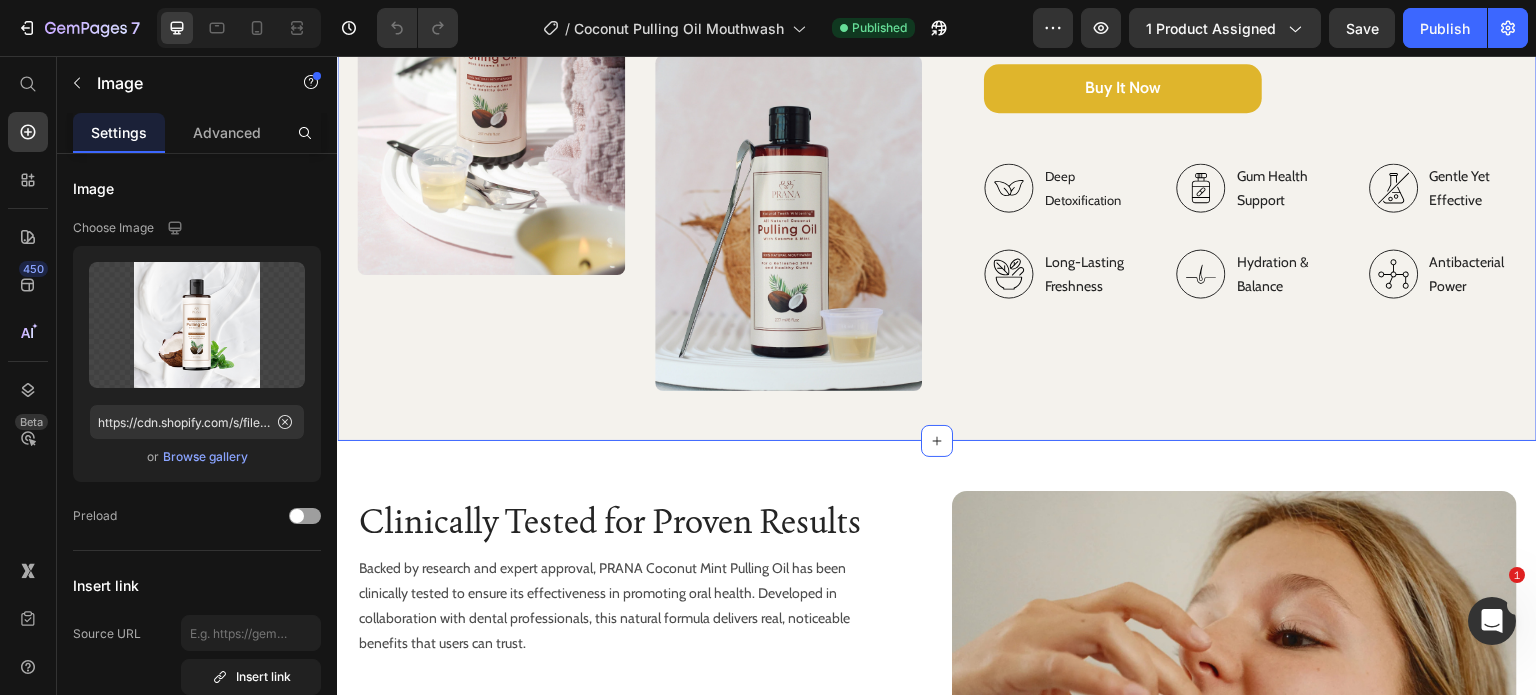 click at bounding box center (789, 222) 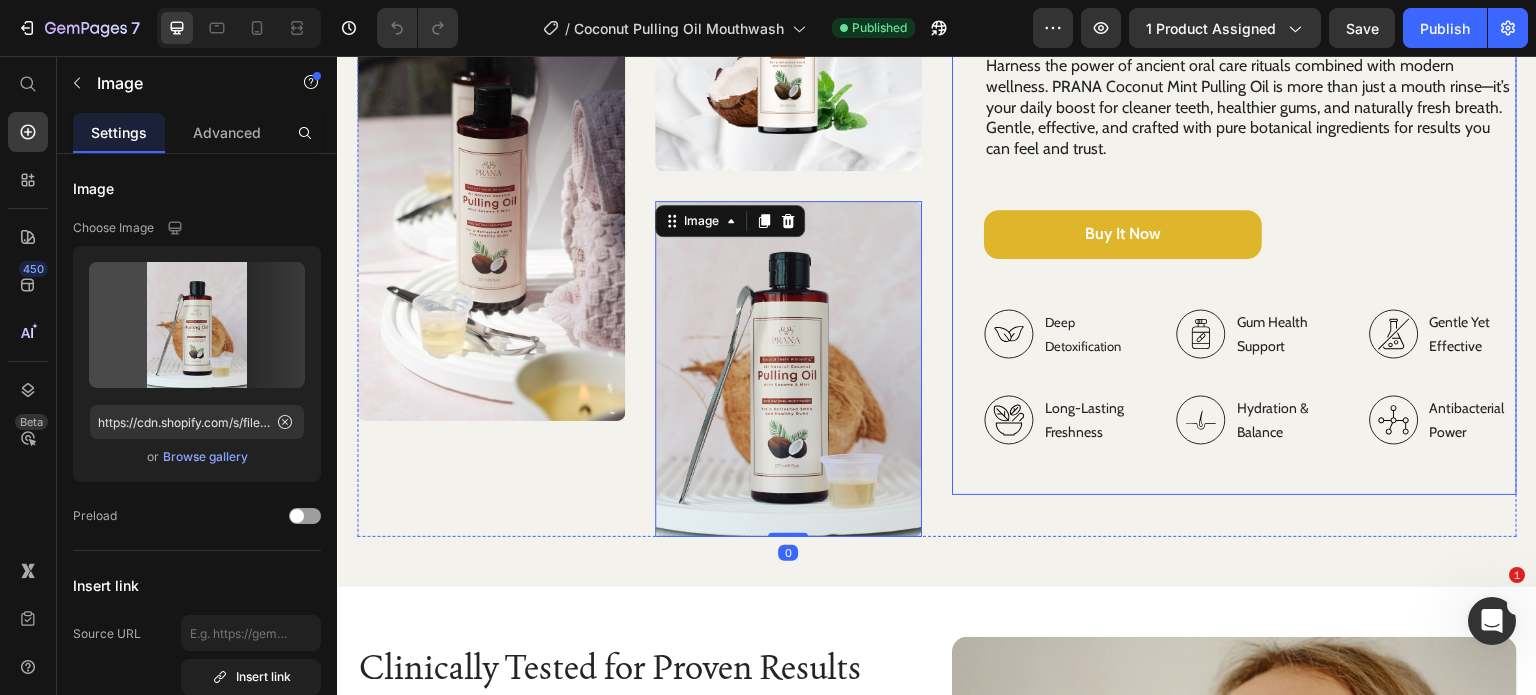 scroll, scrollTop: 2500, scrollLeft: 0, axis: vertical 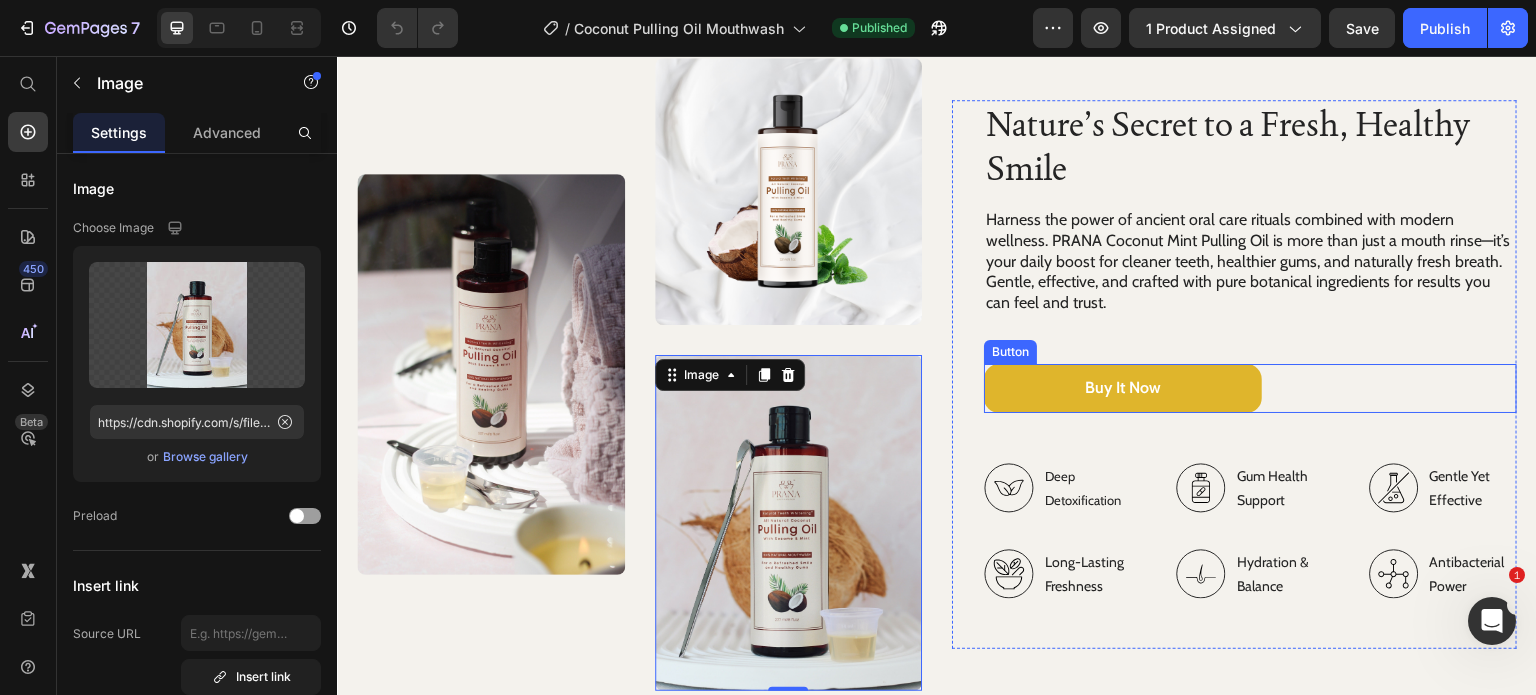 click on "buy it now Button" at bounding box center (1250, 388) 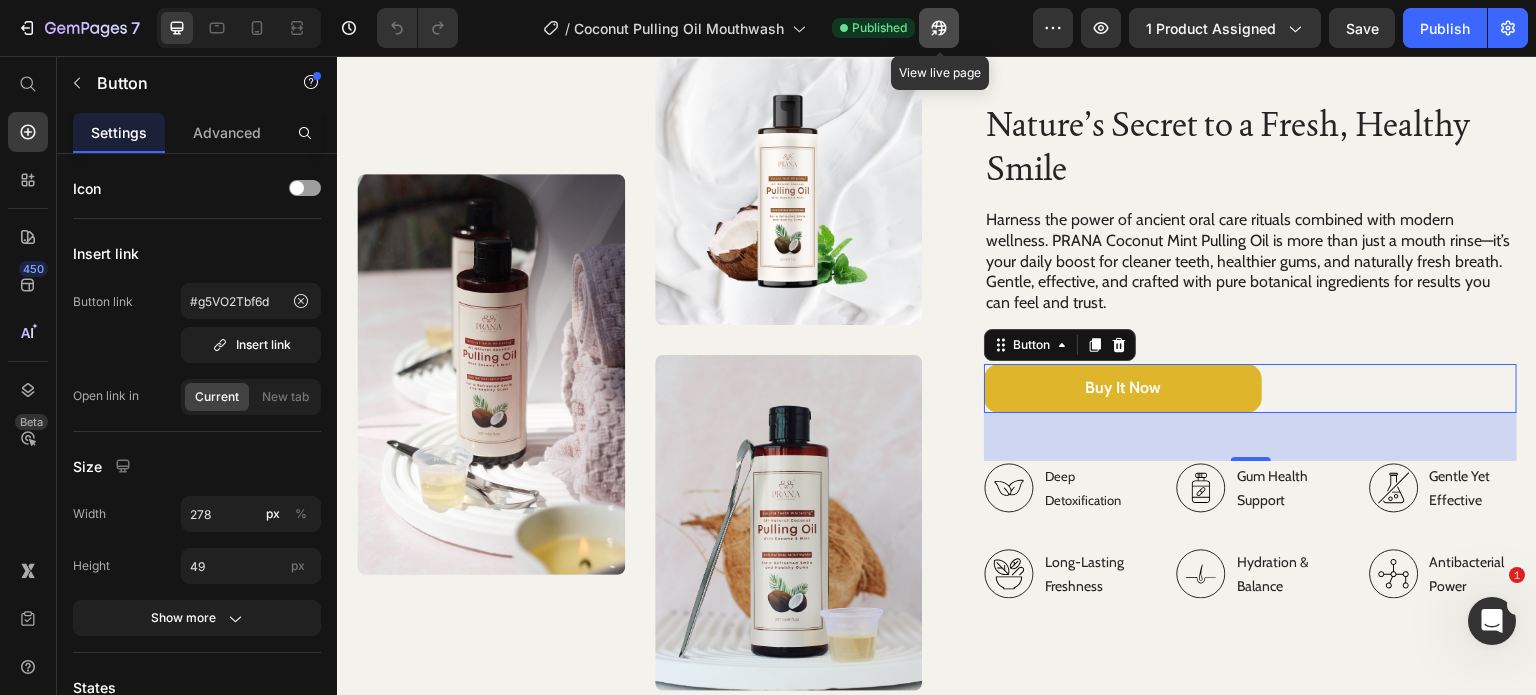 click 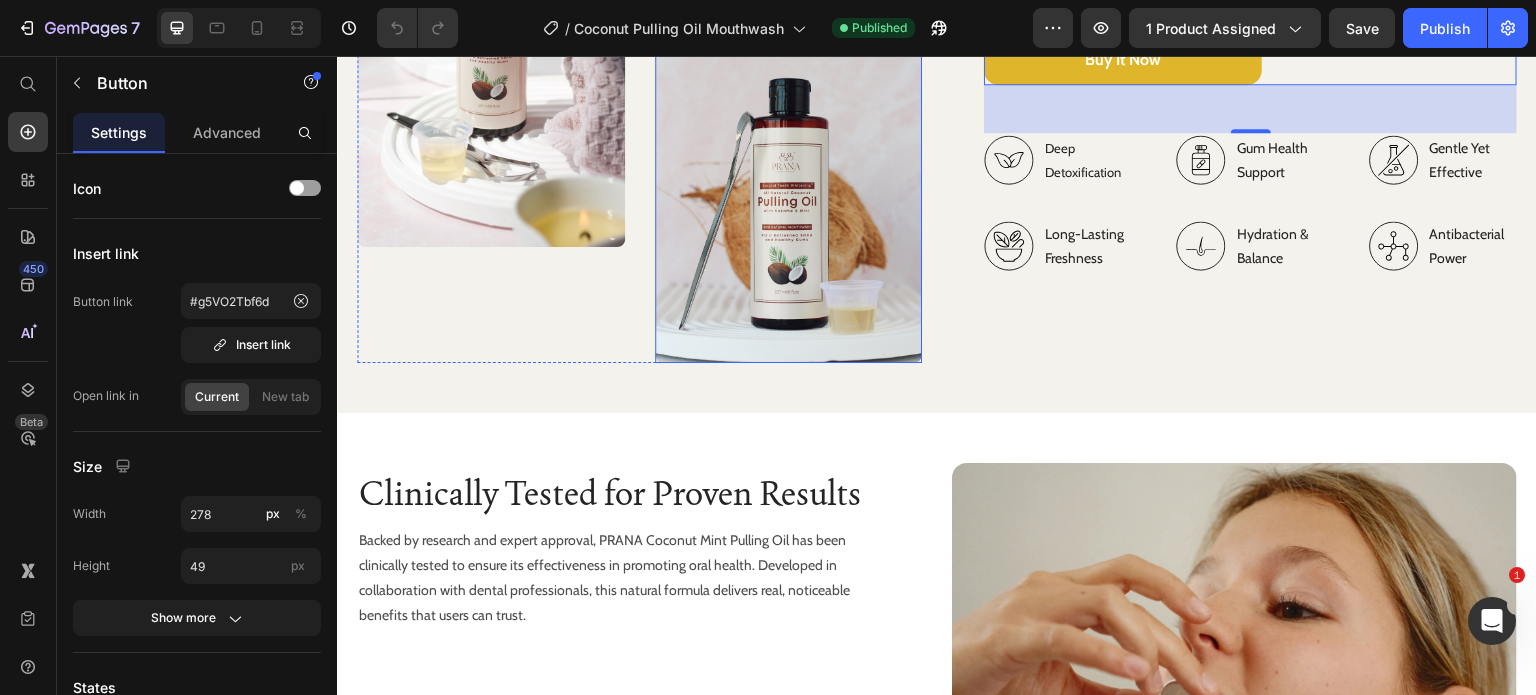 scroll, scrollTop: 2900, scrollLeft: 0, axis: vertical 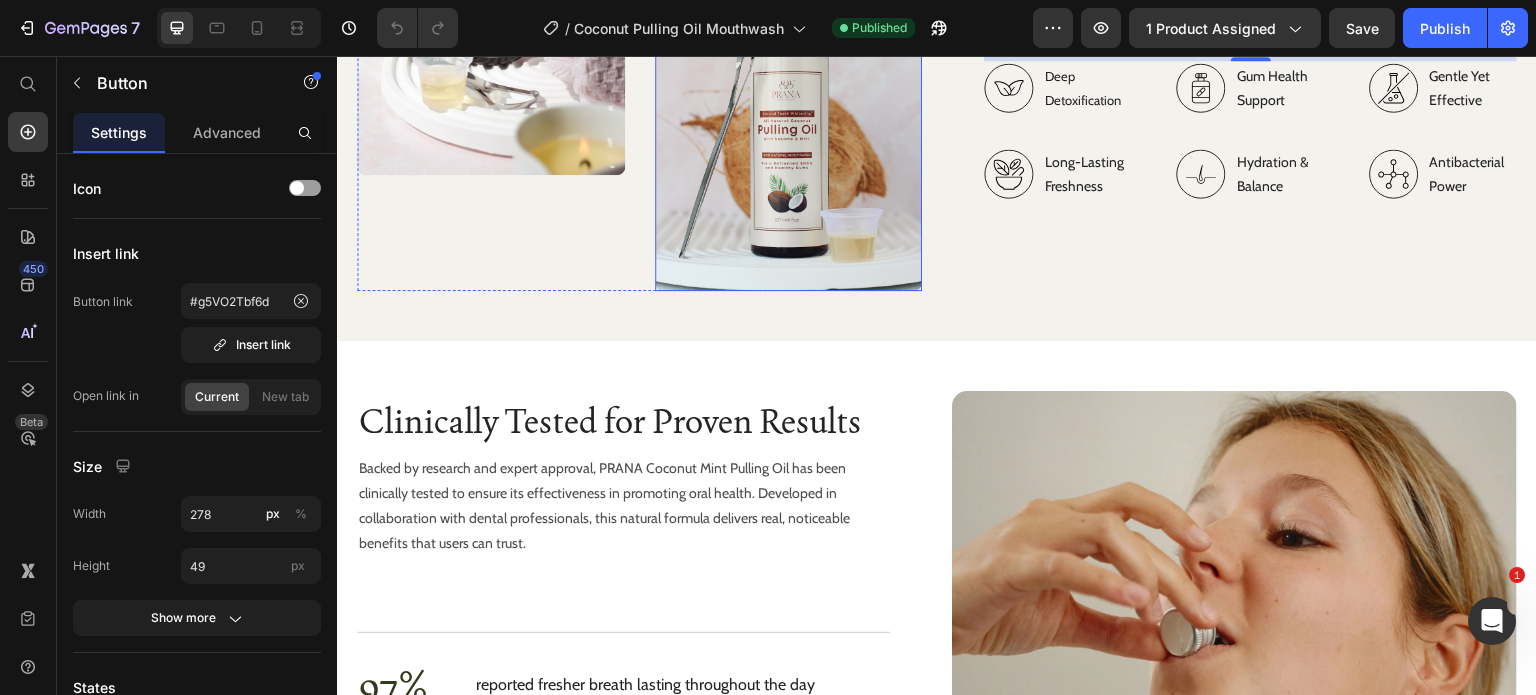 click at bounding box center [789, 122] 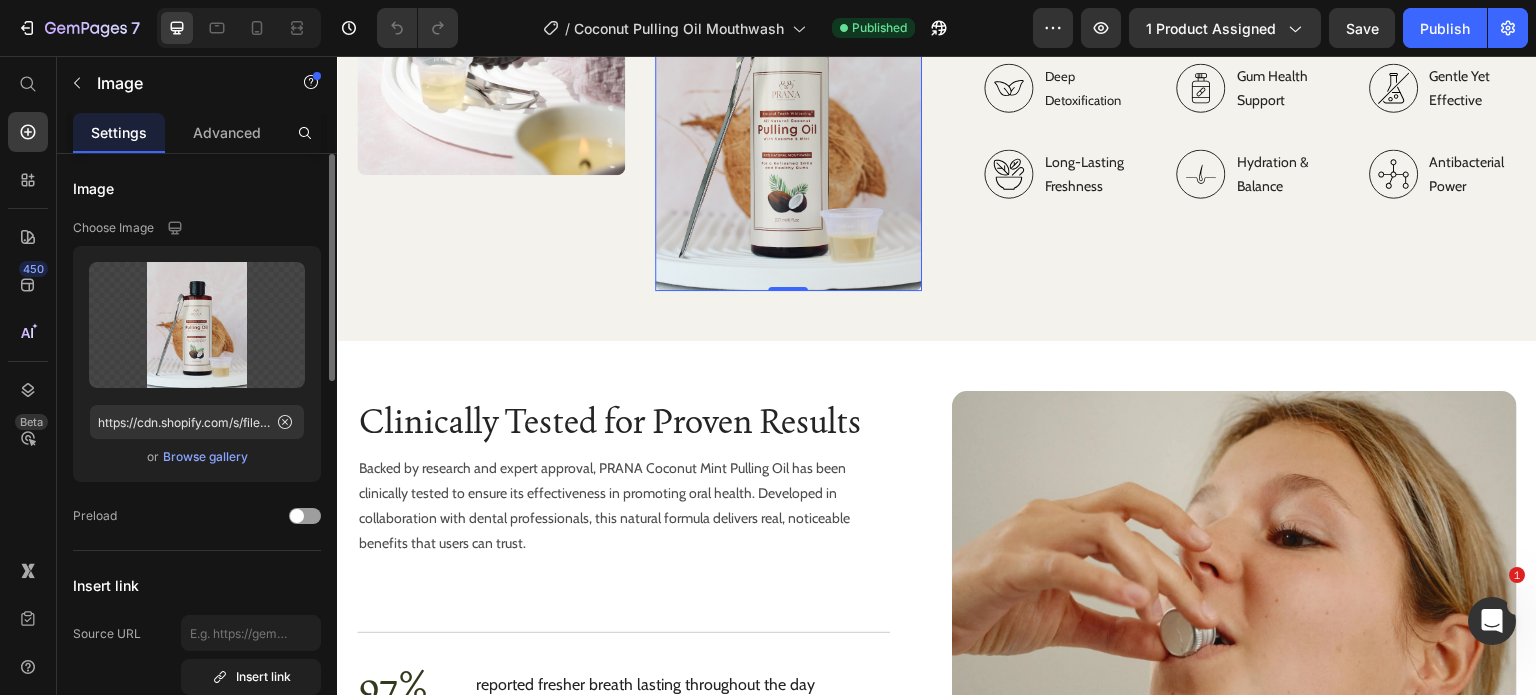 click on "Image Choose Image Upload Image https://cdn.shopify.com/s/files/1/0803/9700/9186/files/gempages_546167947945575666-61b010d3-fdf5-4acd-b583-7a462a019349.jpg  or   Browse gallery  Preload Insert link Source URL  Insert link  Size Proportion Original Width px % Height px % Shape Border Corner 8 8 8 8 Shadow Align SEO Alt text Image title  Delete element" at bounding box center (197, 941) 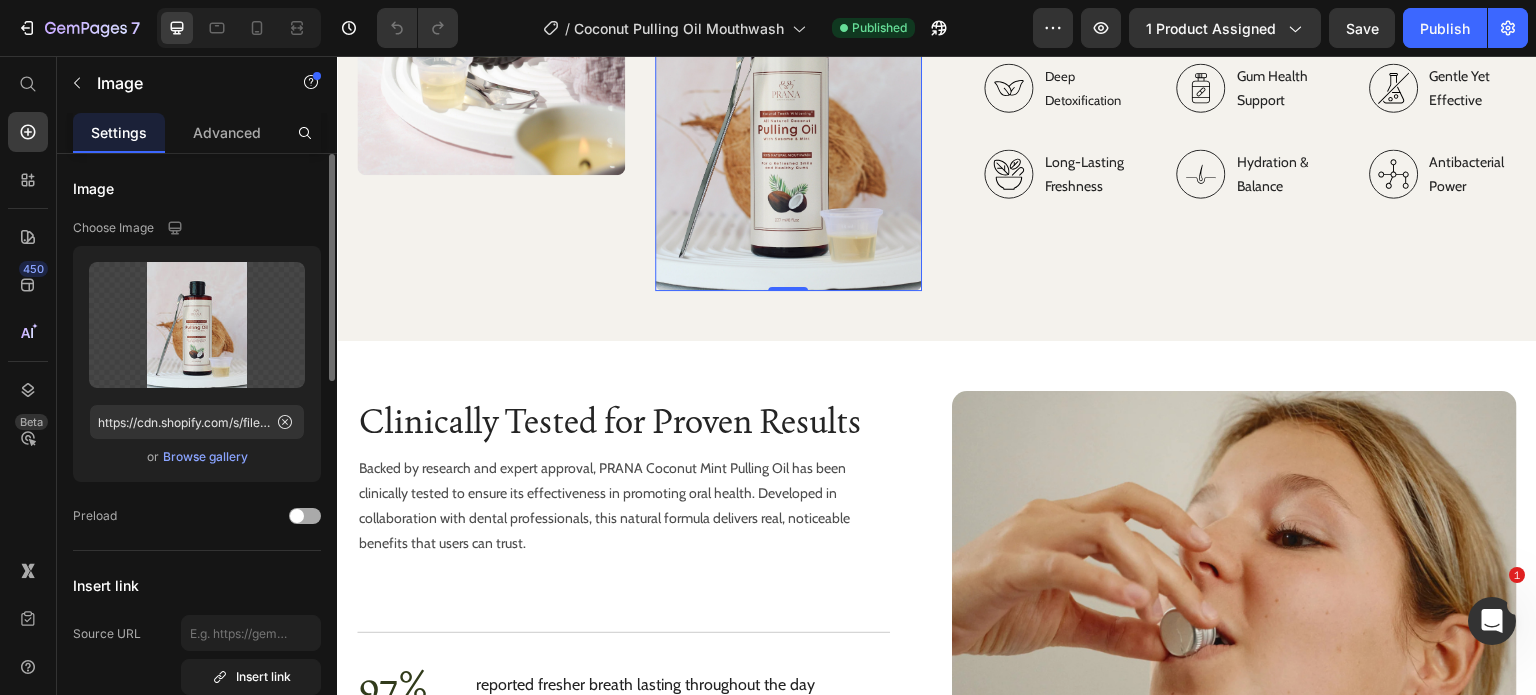 click on "Preload" 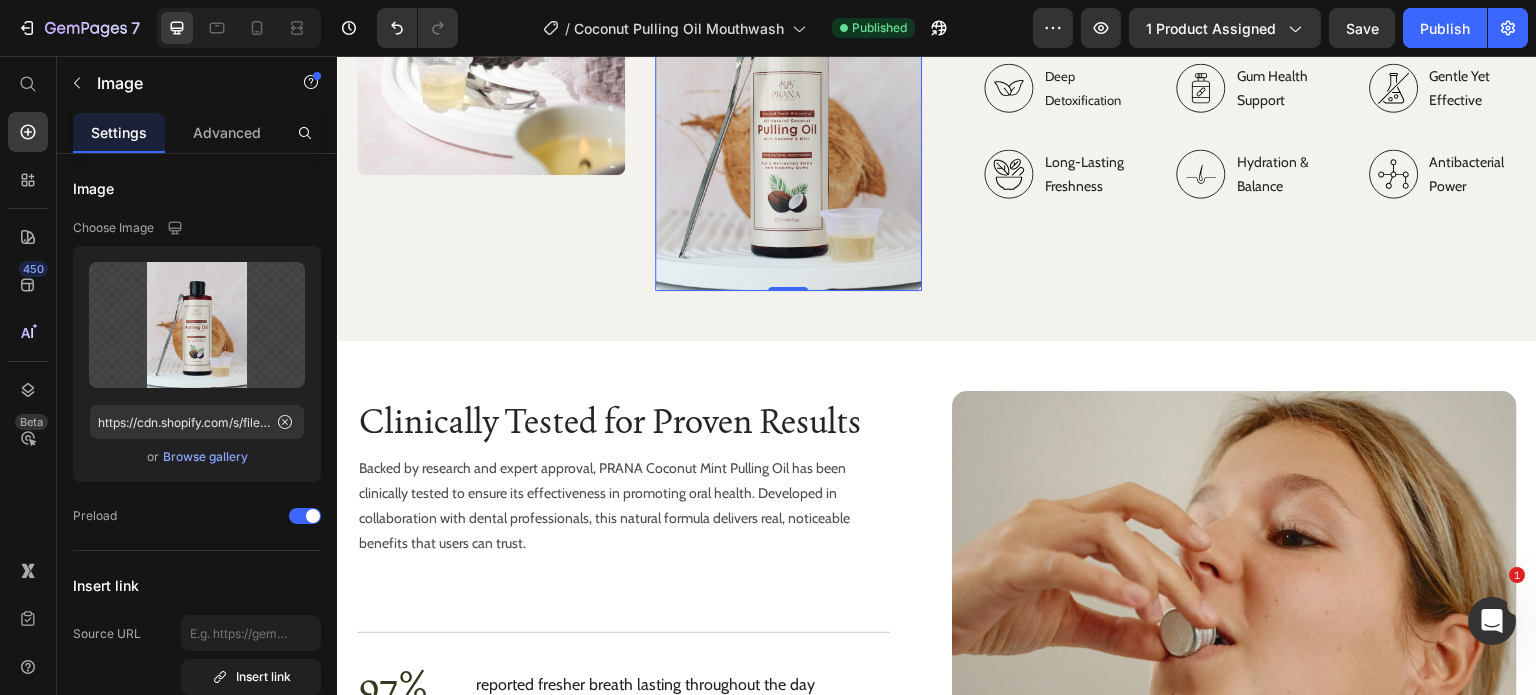 click on "450 Beta" at bounding box center (28, 375) 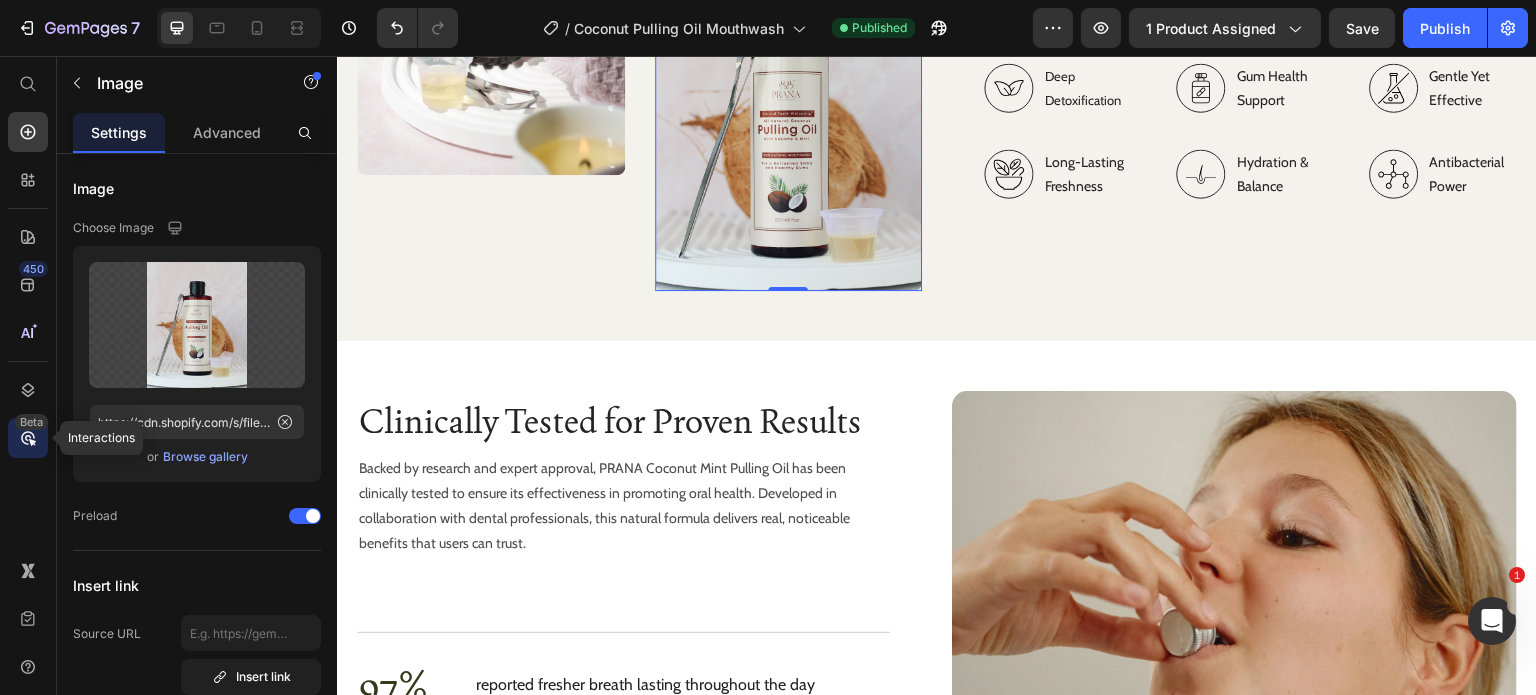 click 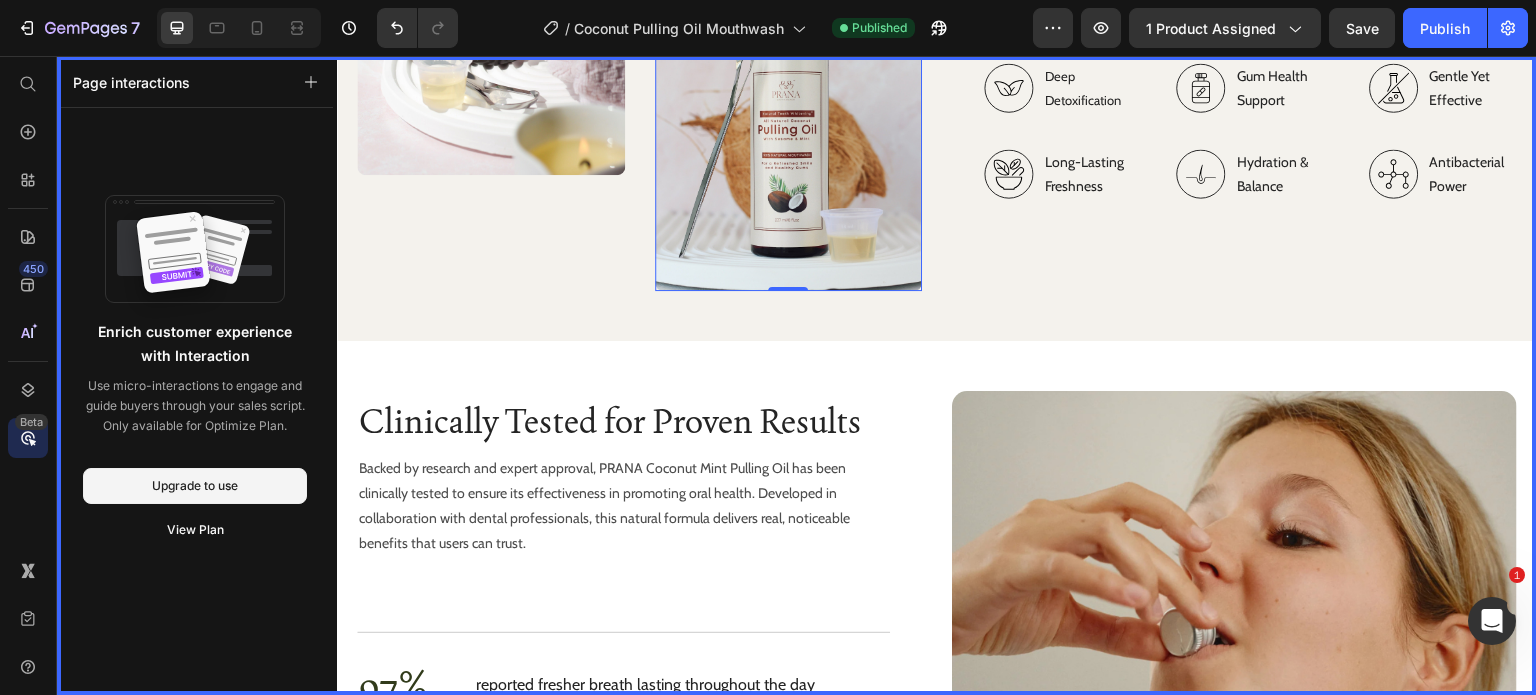click on "Beta" 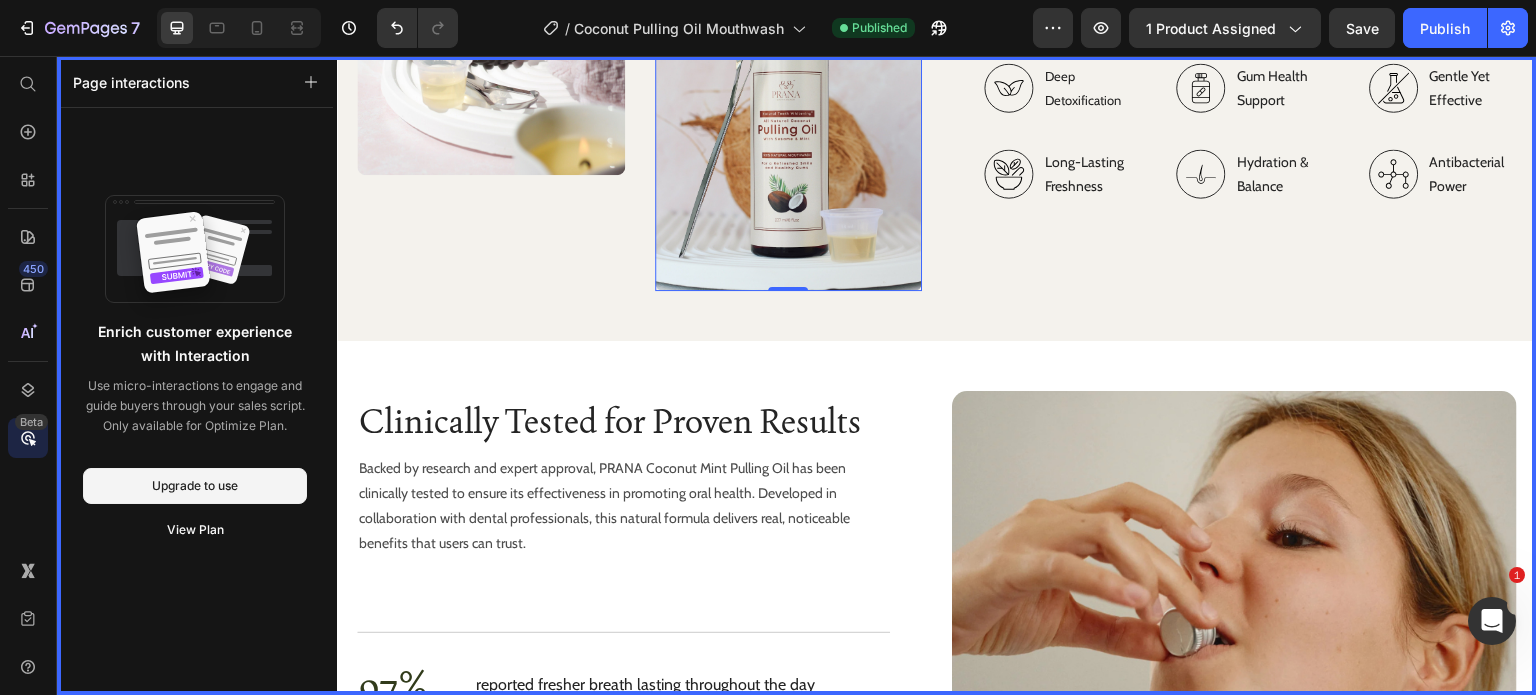 click on "450 Beta" at bounding box center [28, 307] 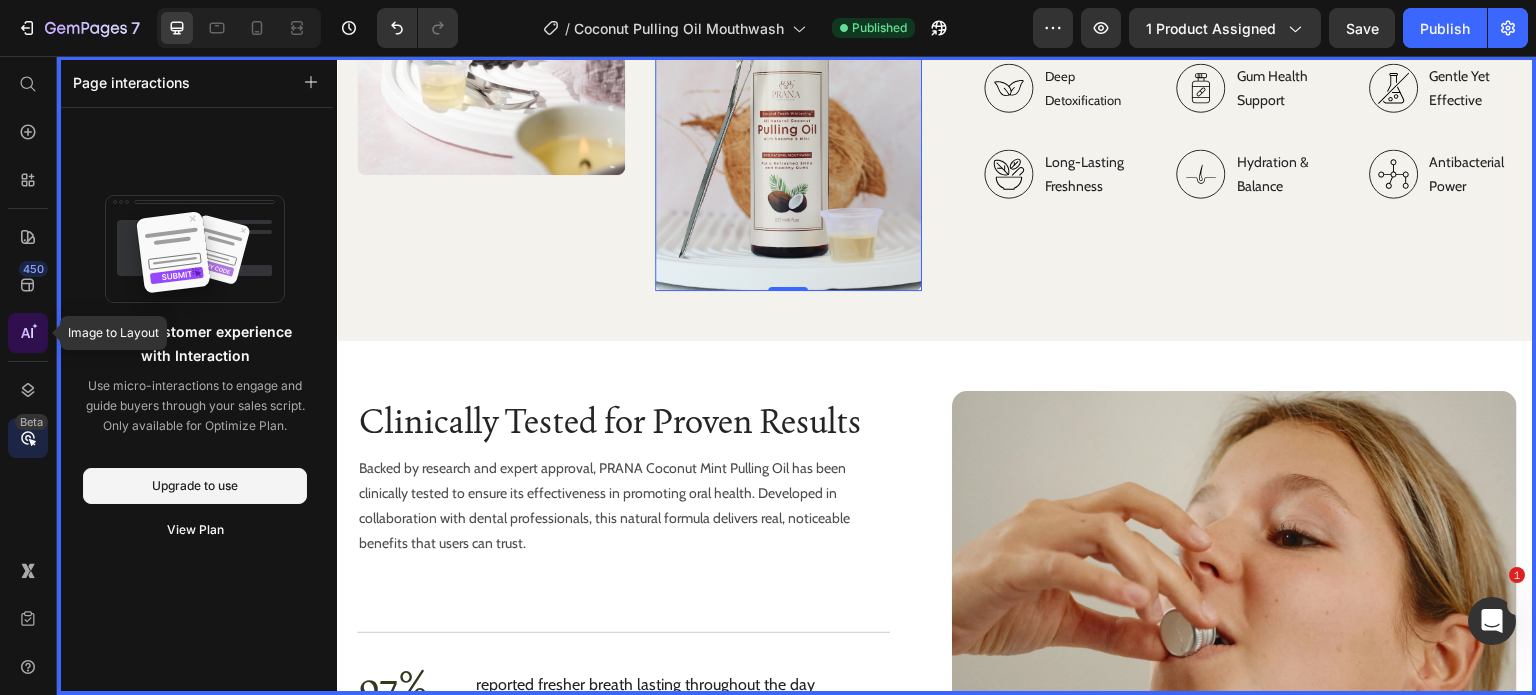 click 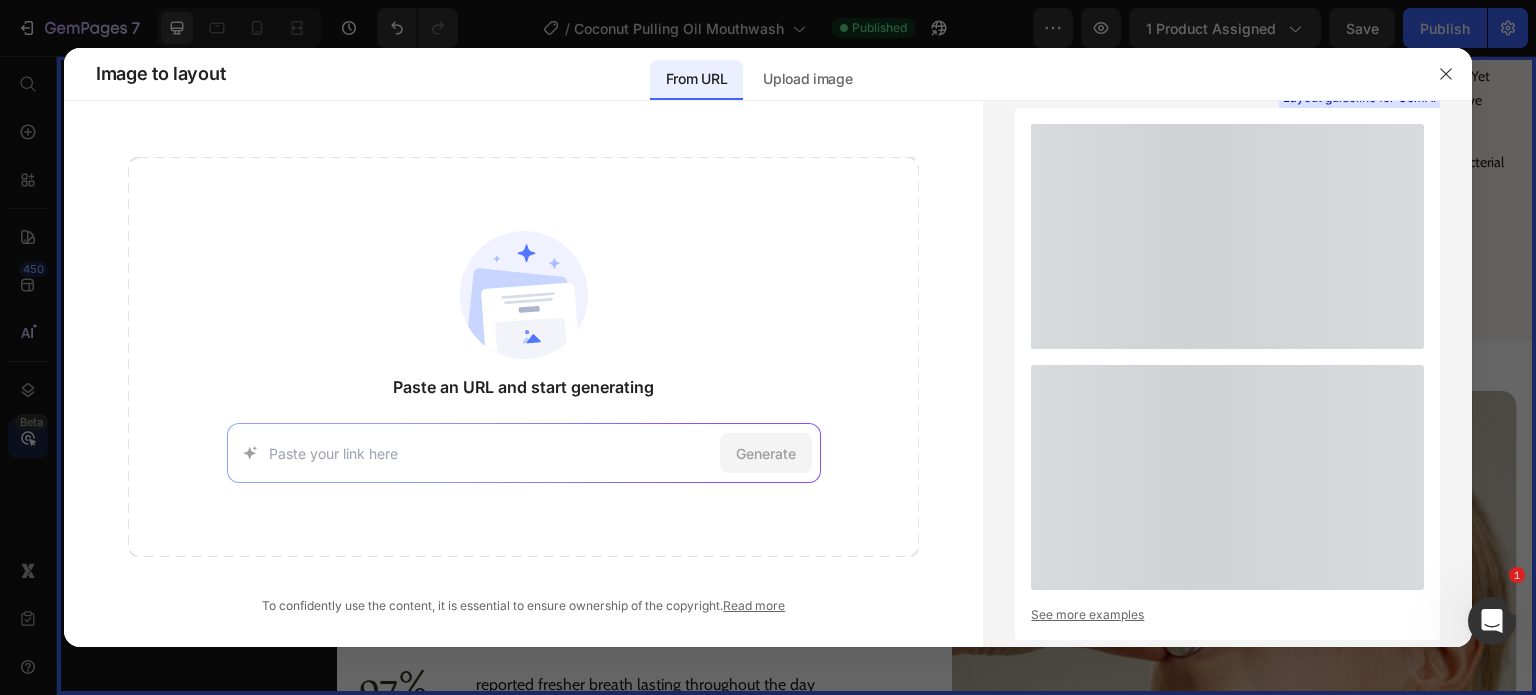 click at bounding box center (768, 347) 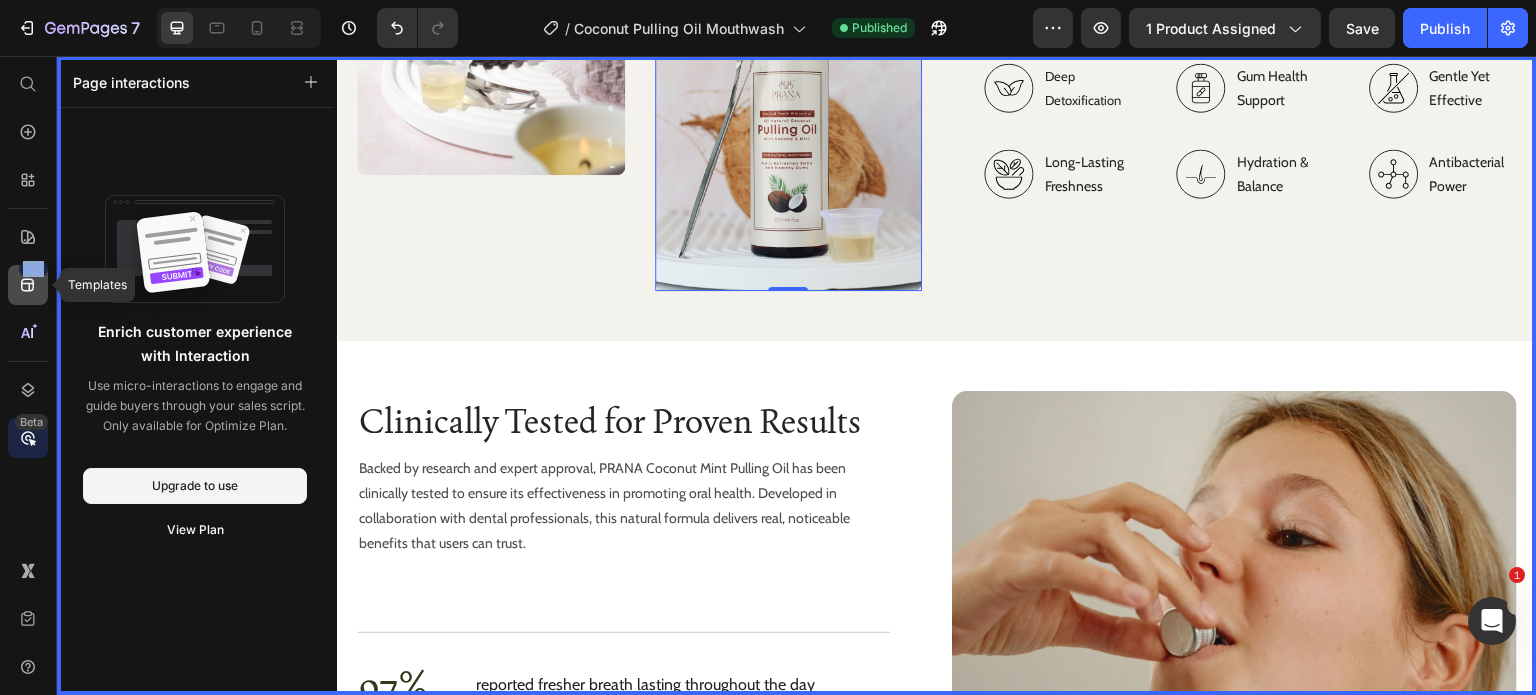 click 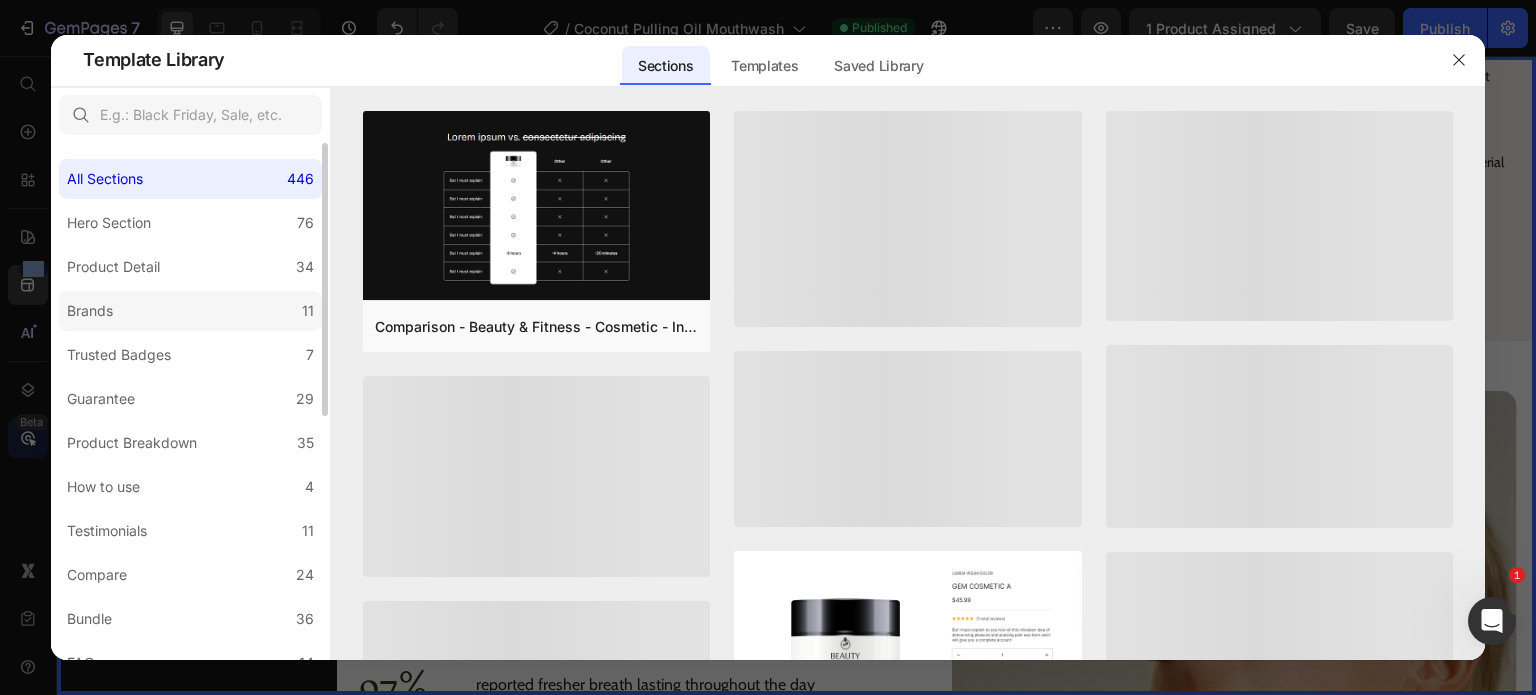 click on "Brands 11" 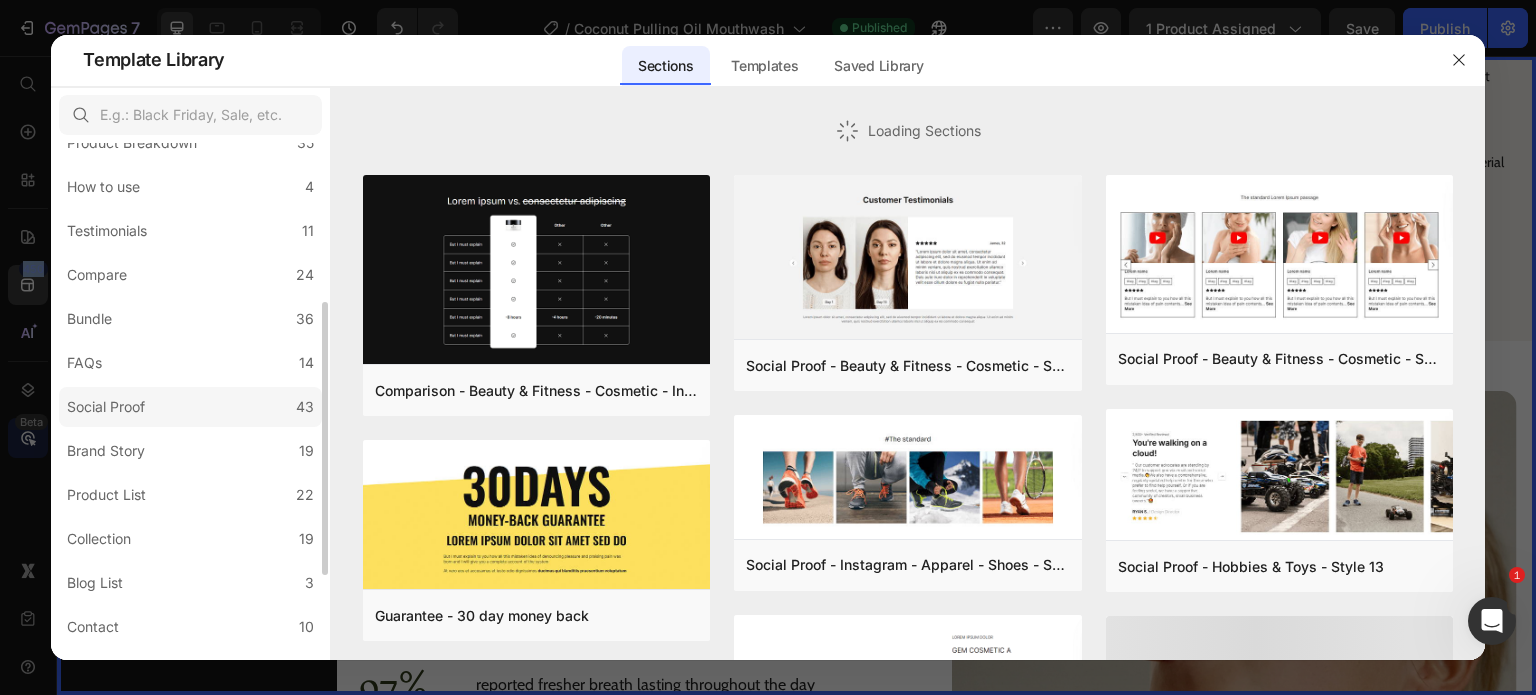 click on "Social Proof 43" 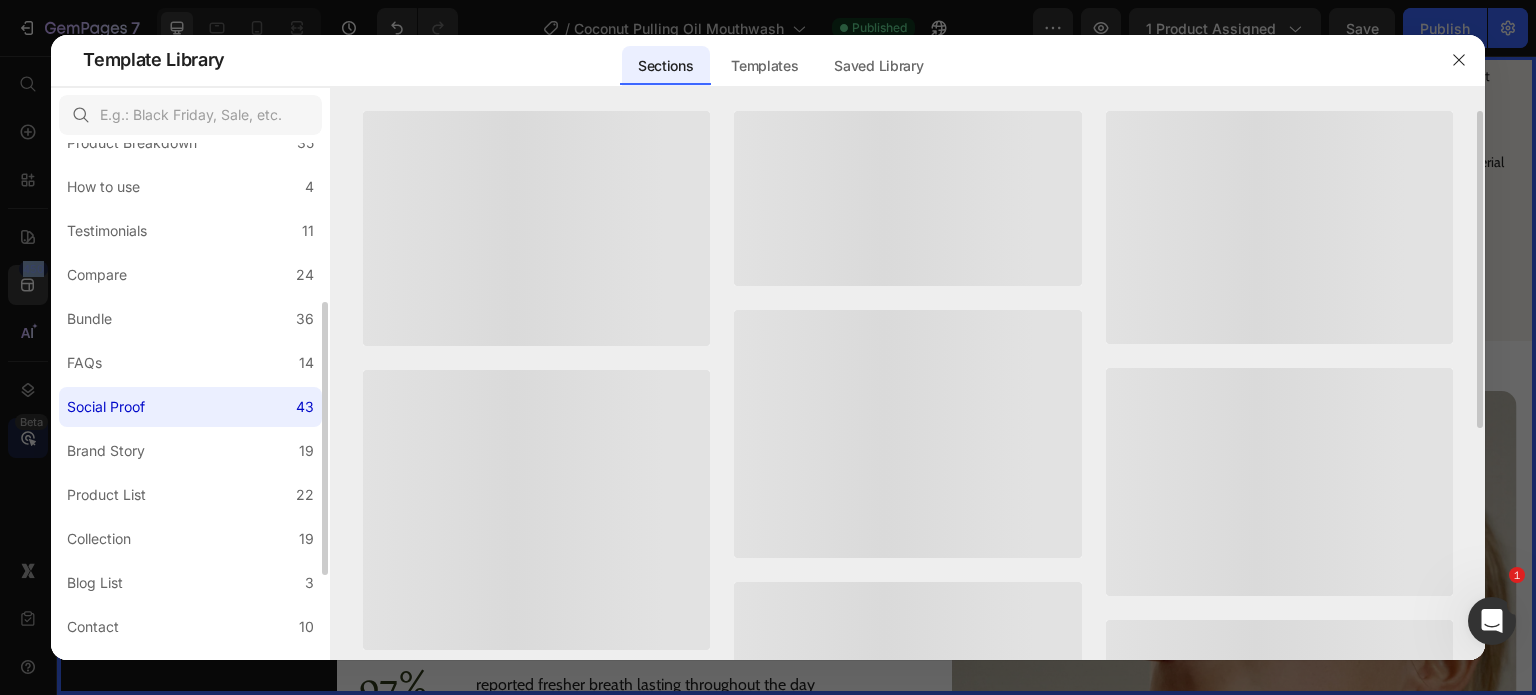 scroll, scrollTop: 462, scrollLeft: 0, axis: vertical 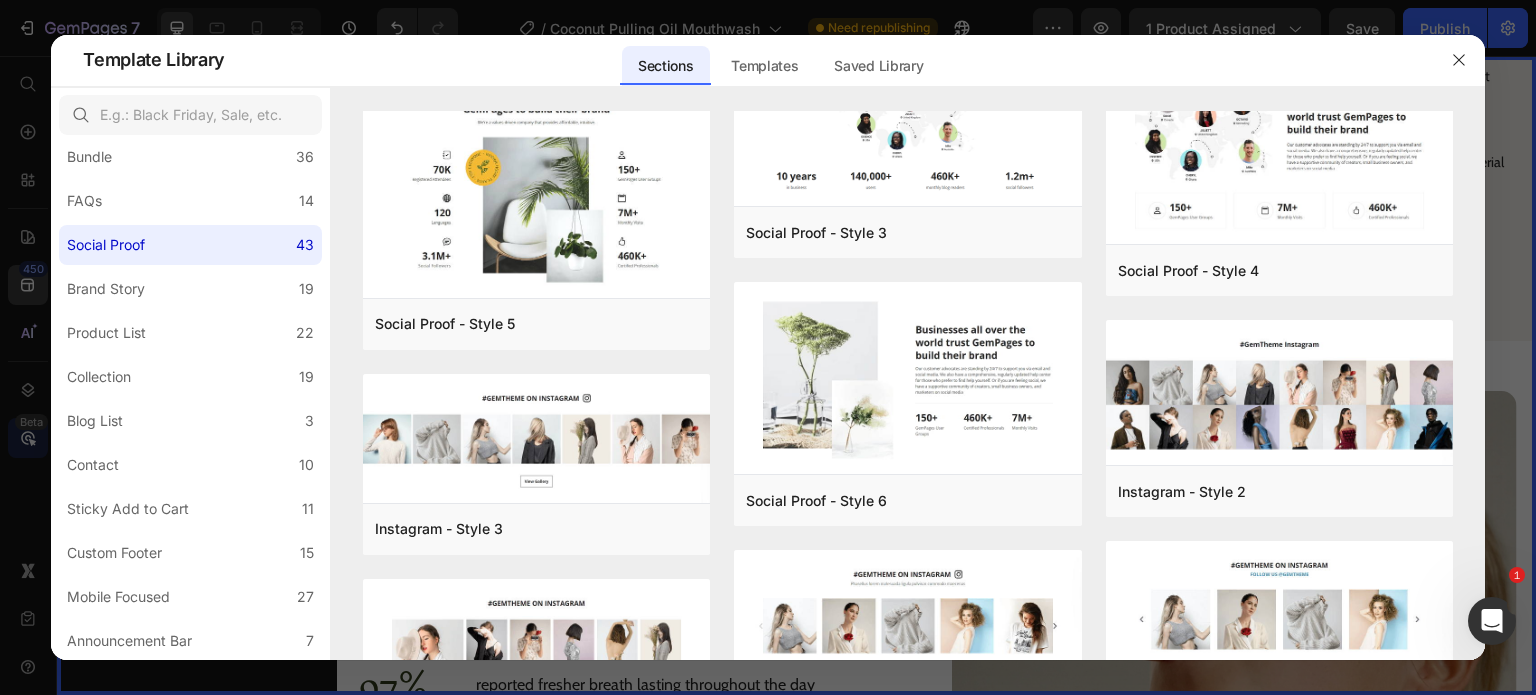 click at bounding box center [768, 347] 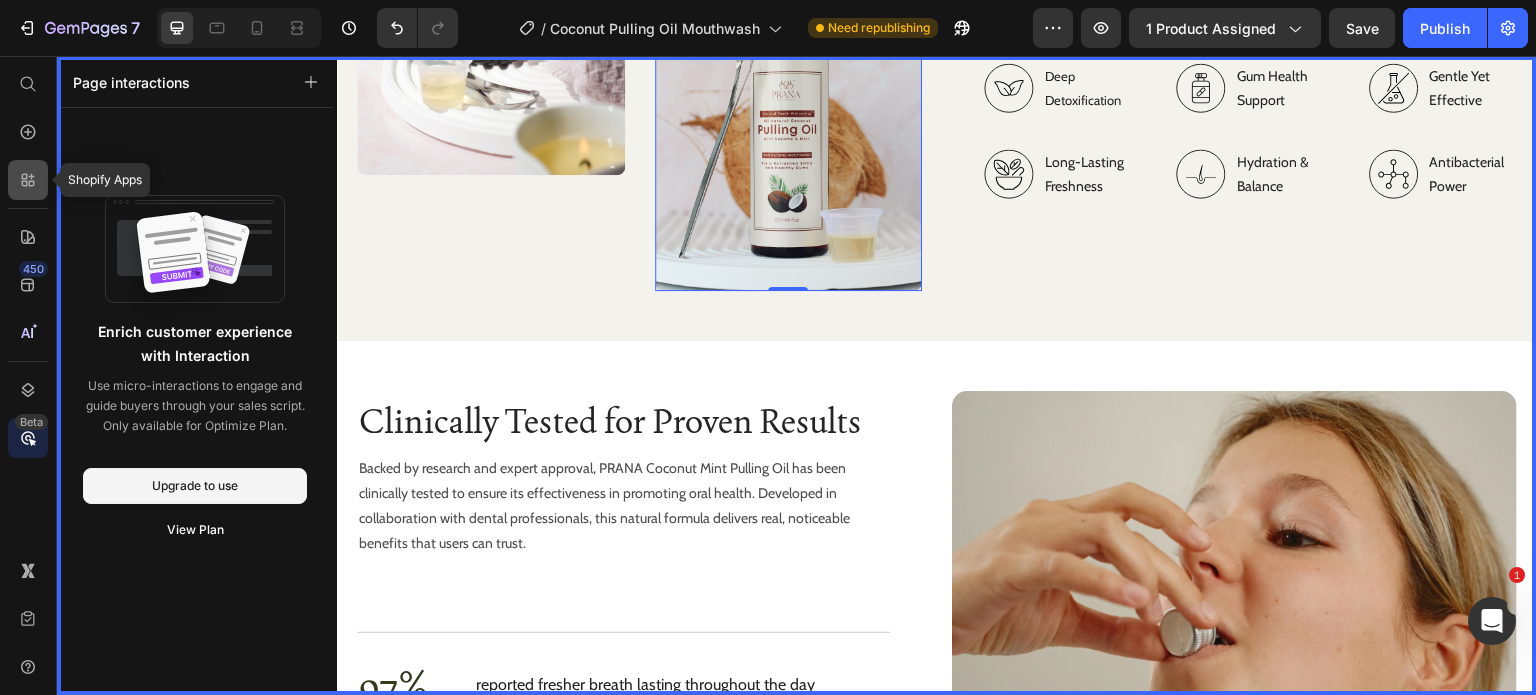 click 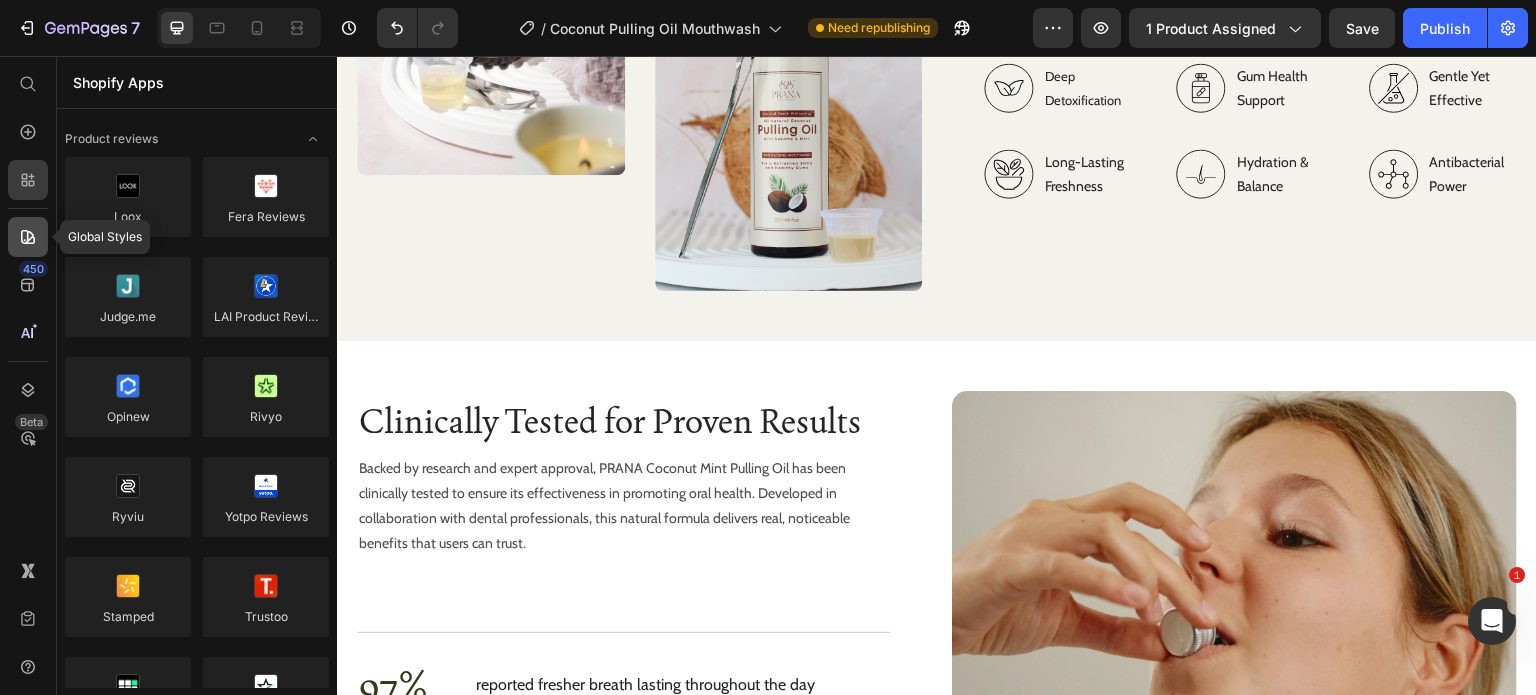 click 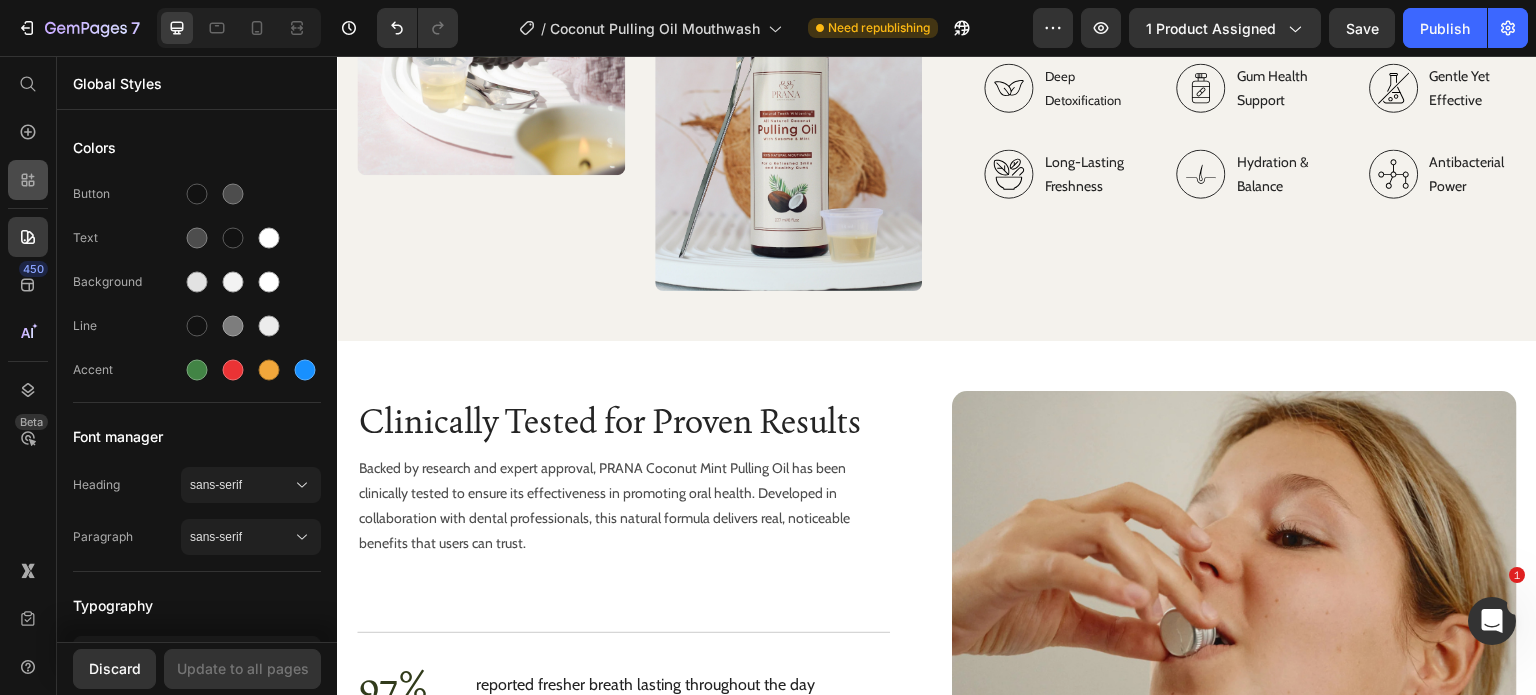 click 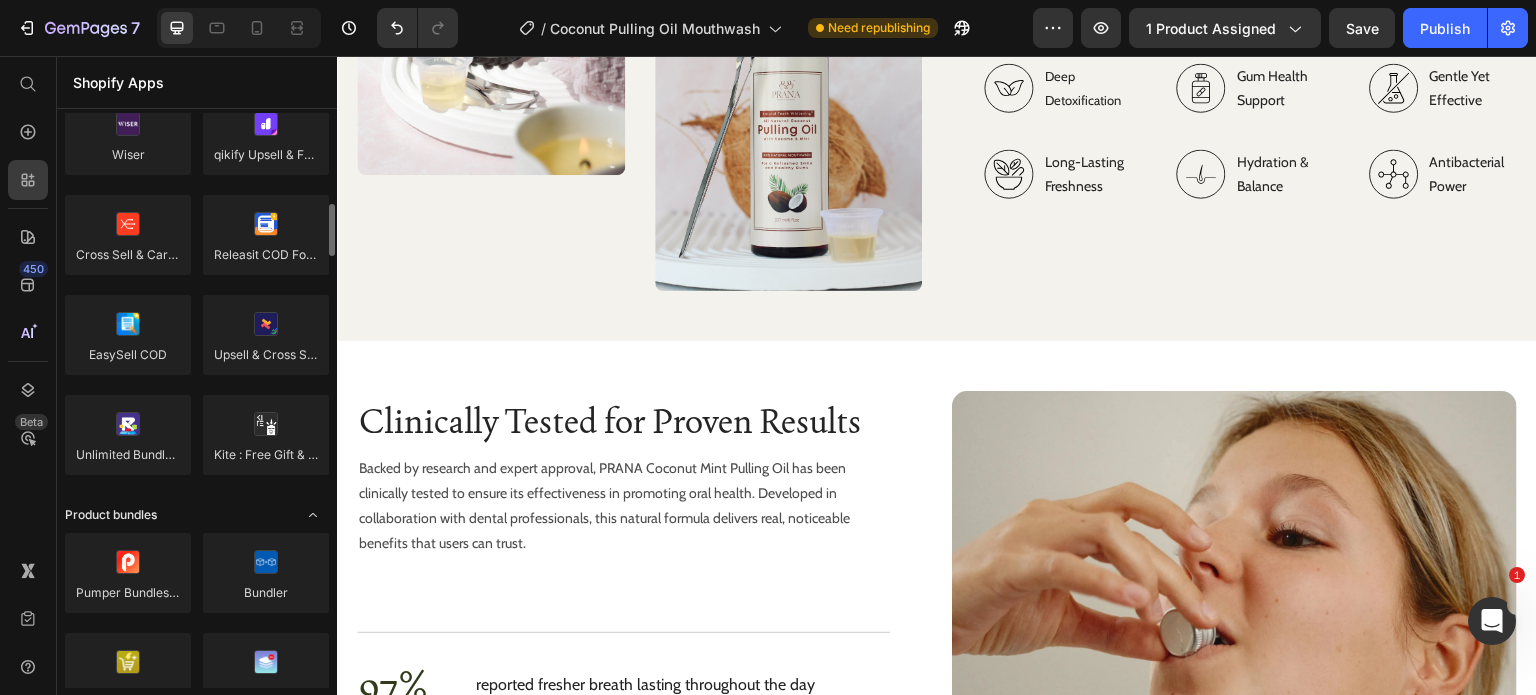 scroll, scrollTop: 1200, scrollLeft: 0, axis: vertical 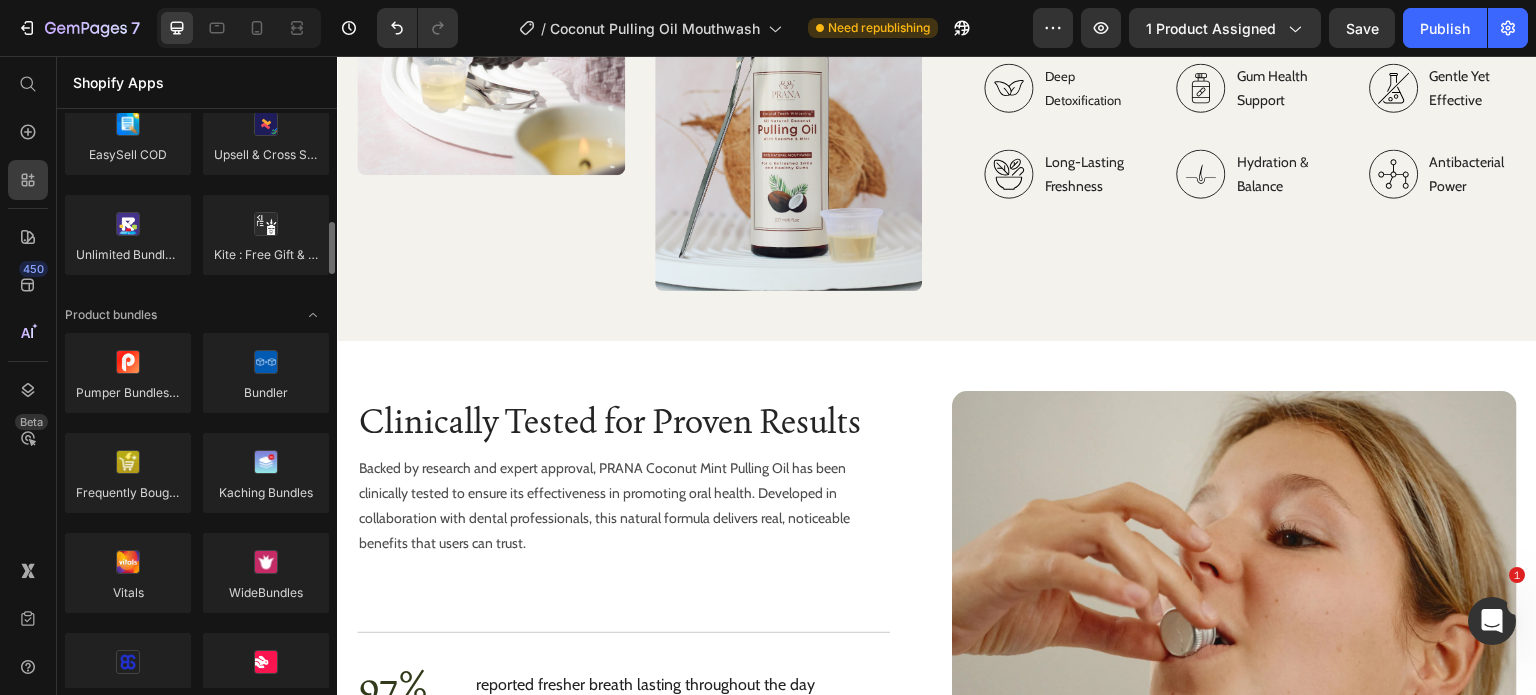 click on "Product reviews
Loox
Fera Reviews
Judge.me
LAI Product Reviews
Opinew
Rivyo
Ryviu
Yotpo Reviews
Stamped
Trustoo
Instafeed
ReviewXpo
Junip ‑ Product Reviews & UGC
Air: Product Reviews app & UGC
Ali Reviews
InstaSell: Shoppable Instagram
Upsell and cross-sell" at bounding box center [197, 2074] 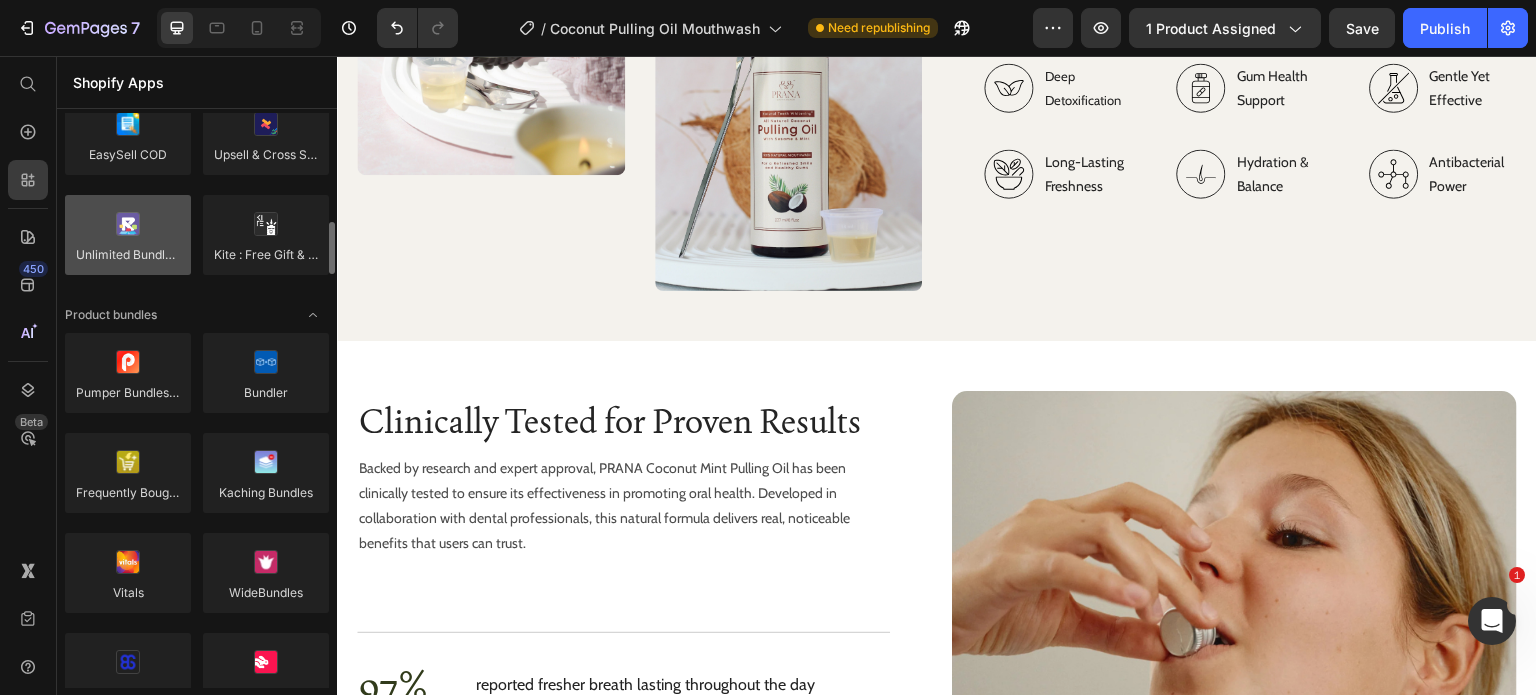click at bounding box center [128, 235] 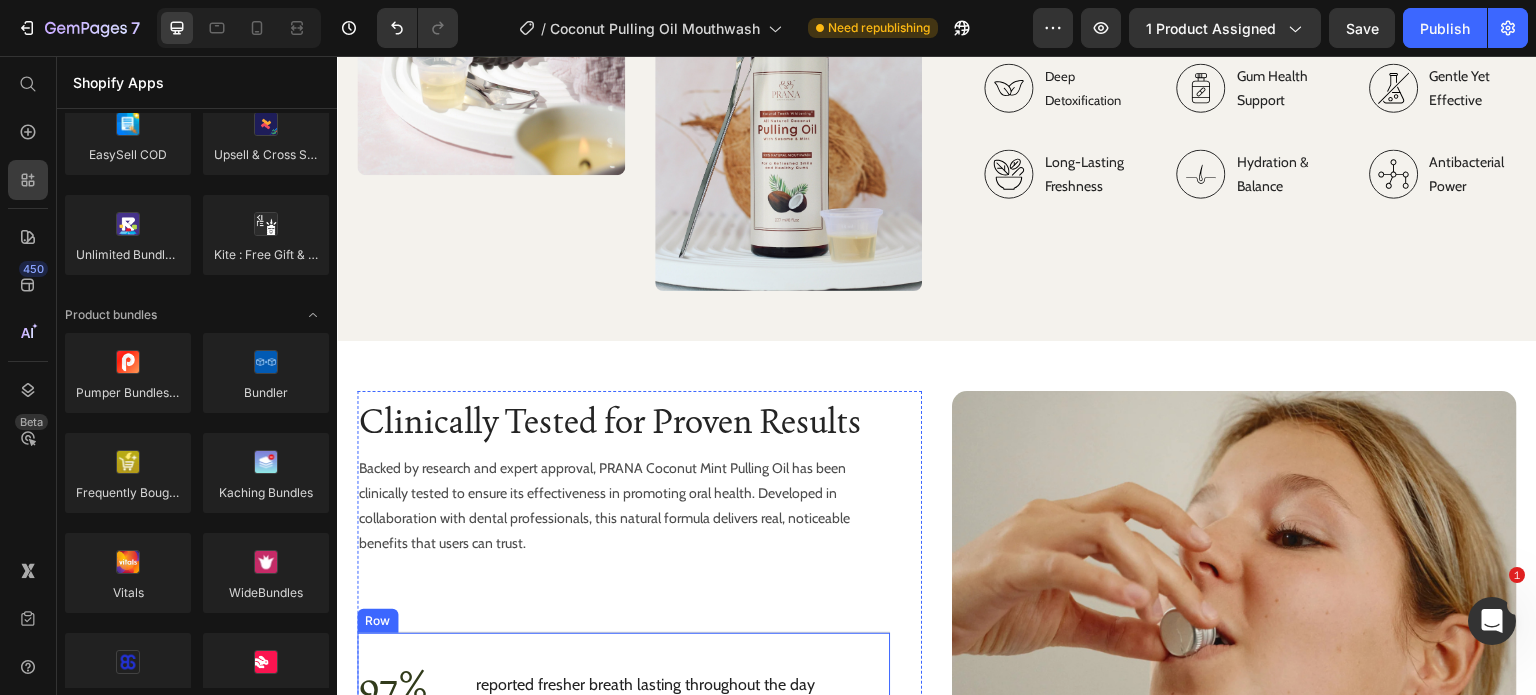 scroll, scrollTop: 3000, scrollLeft: 0, axis: vertical 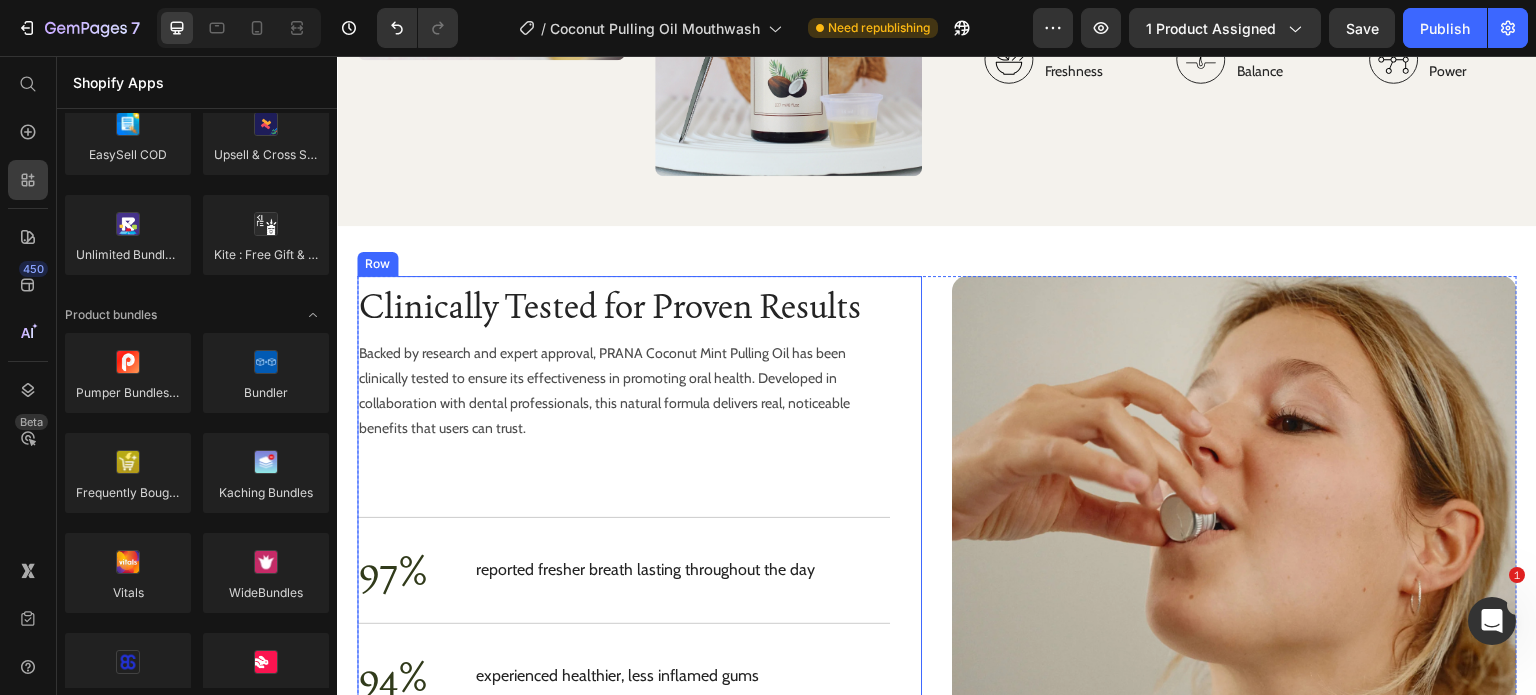 click at bounding box center (1234, 558) 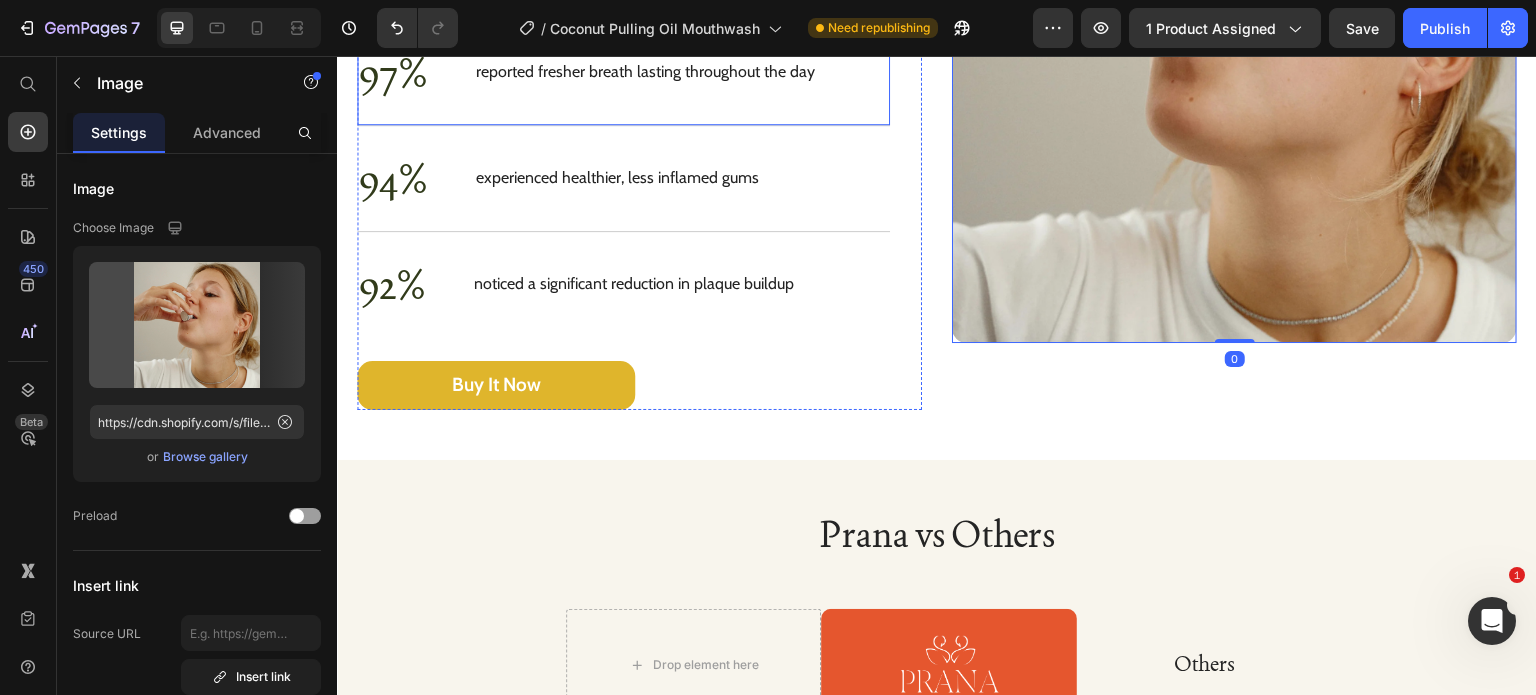 scroll, scrollTop: 3500, scrollLeft: 0, axis: vertical 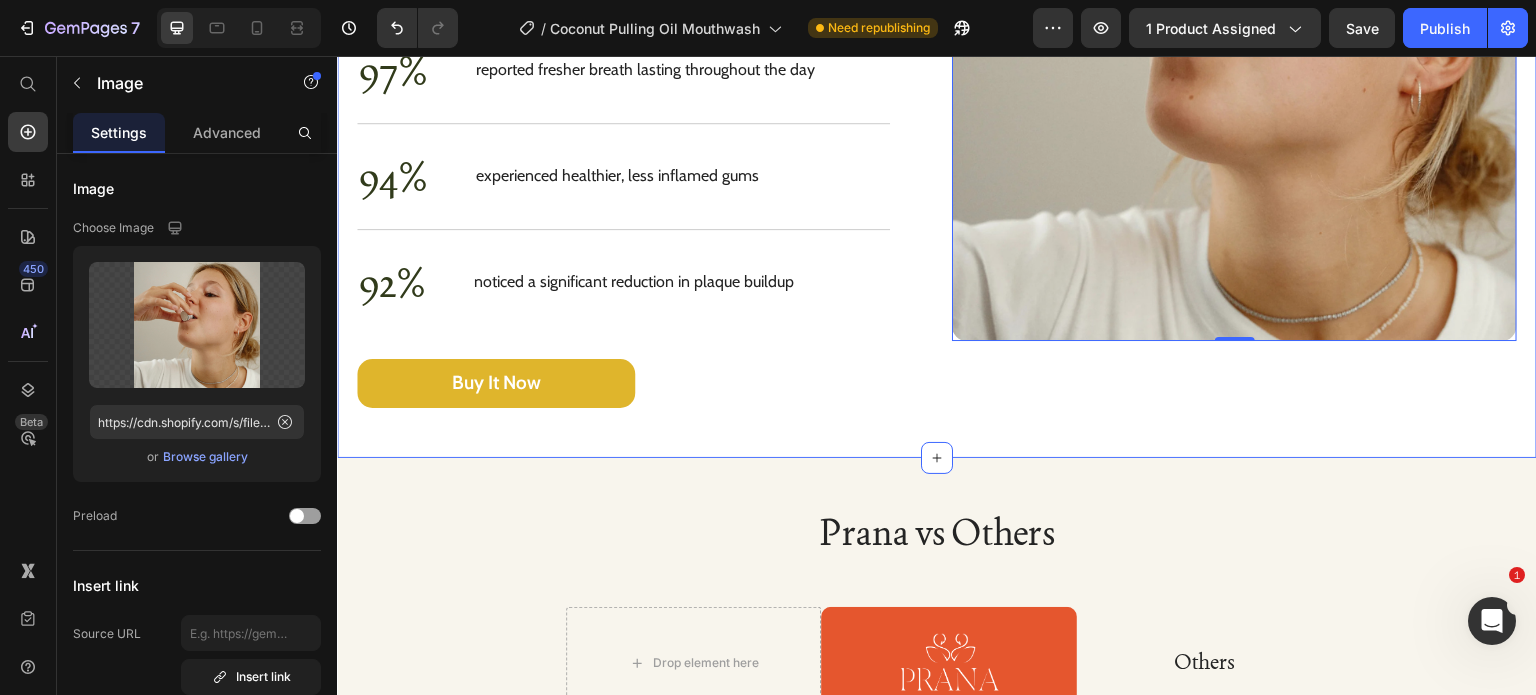 click on "Perfect for All Skin Types Heading Clinically Tested for Proven Results Heading Backed by research and expert approval, PRANA Coconut Mint Pulling Oil has been clinically tested to ensure its effectiveness in promoting oral health. Developed in collaboration with dental professionals, this natural formula delivers real, noticeable benefits that users can trust.   Text Block 97% Text Block reported fresher breath lasting throughout the day Text Block Row 94% Text Block experienced healthier, less inflamed gums Text Block Row 92% Text Block noticed a significant reduction in plaque buildup Text Block Row buy it now Button Row Image   0 Row Section 5" at bounding box center [937, 92] 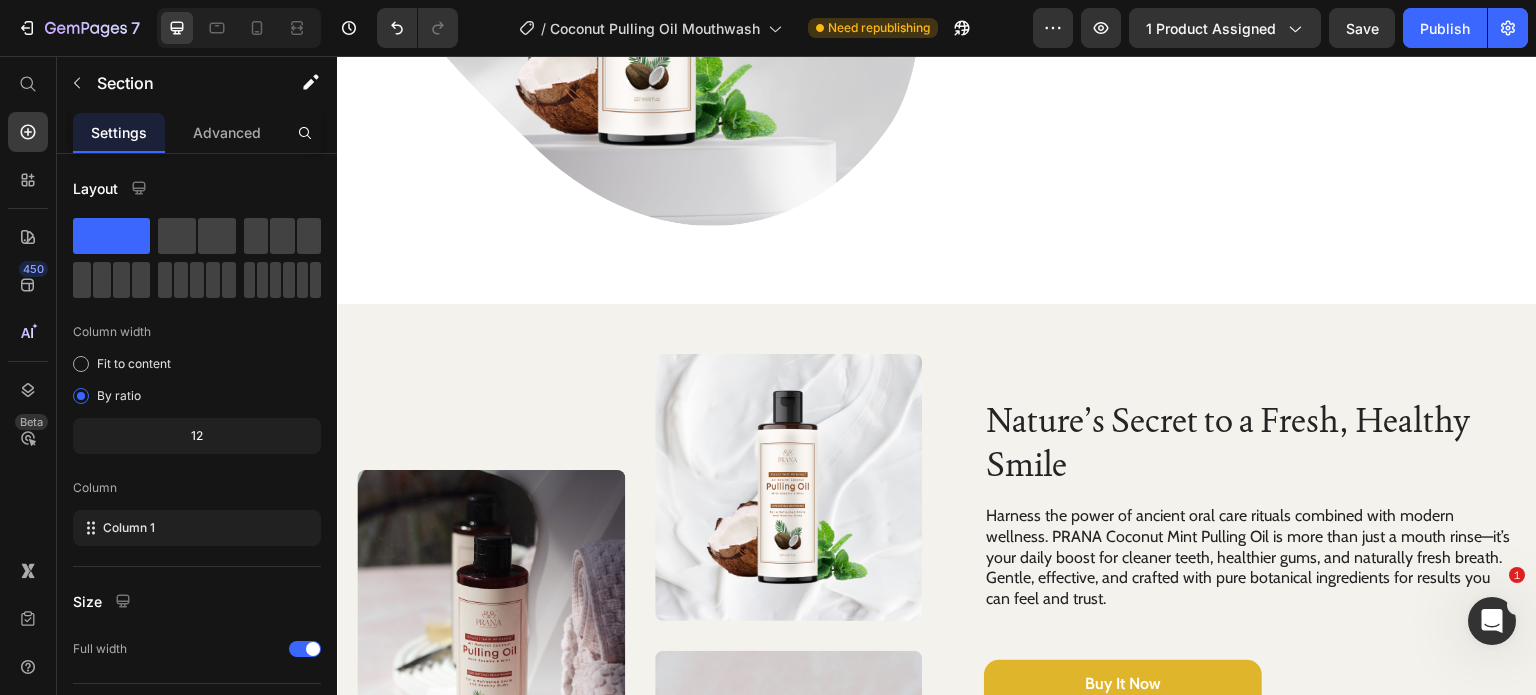 scroll, scrollTop: 2200, scrollLeft: 0, axis: vertical 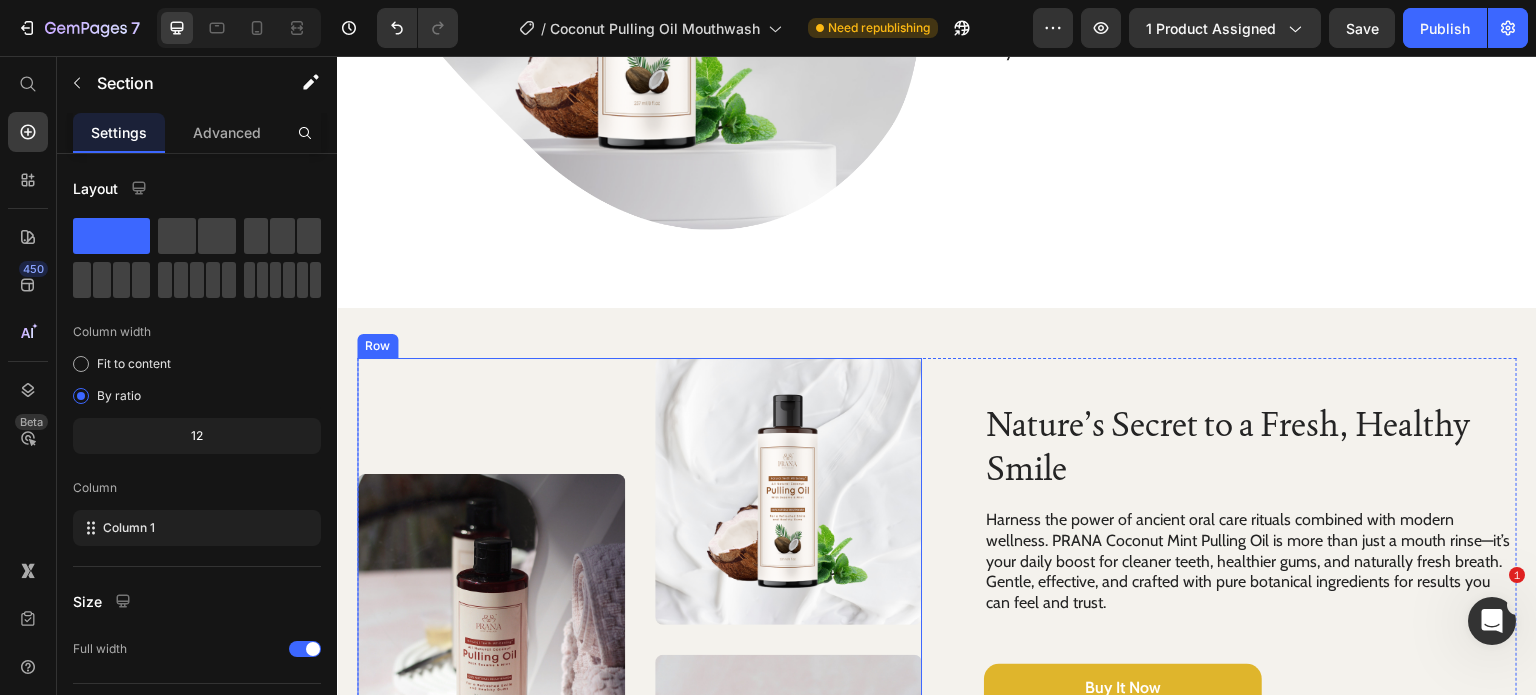click on "Image Image Image Row" at bounding box center [639, 674] 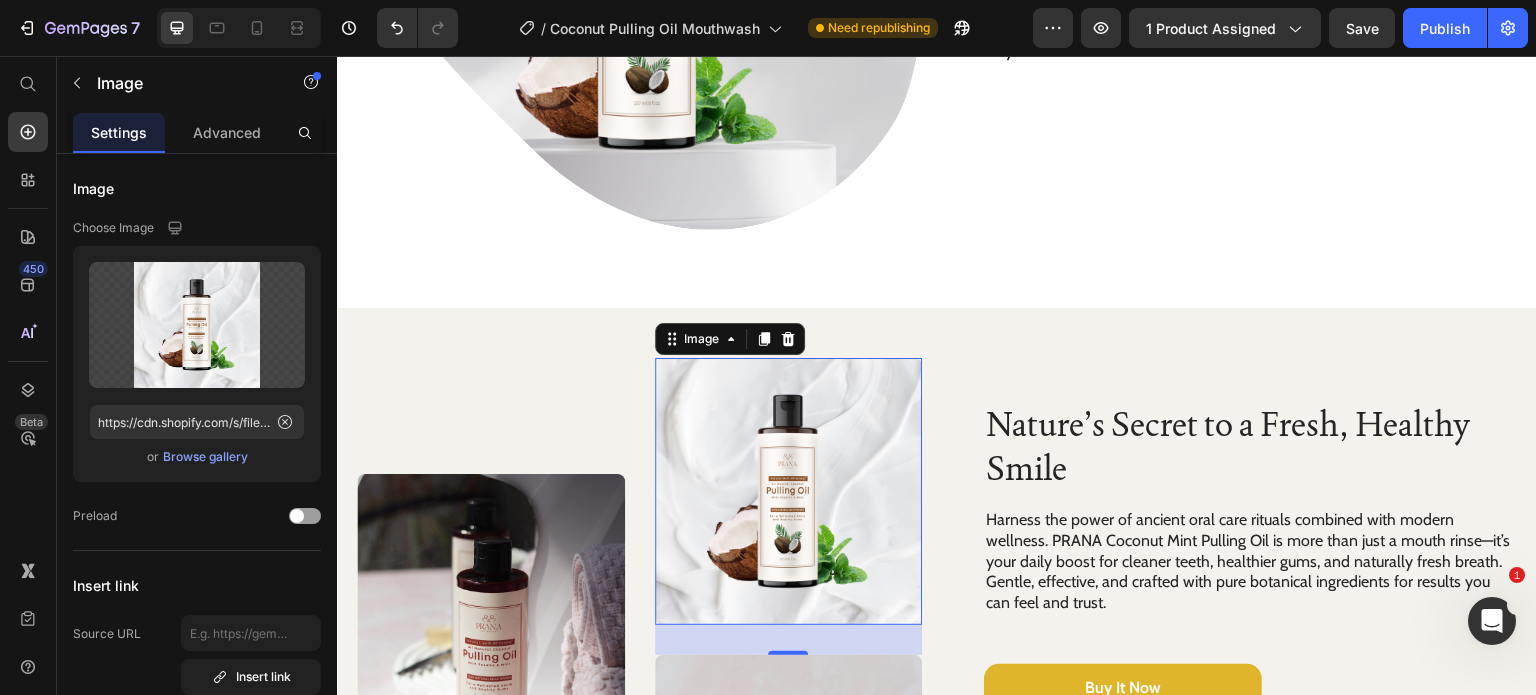 click at bounding box center [789, 492] 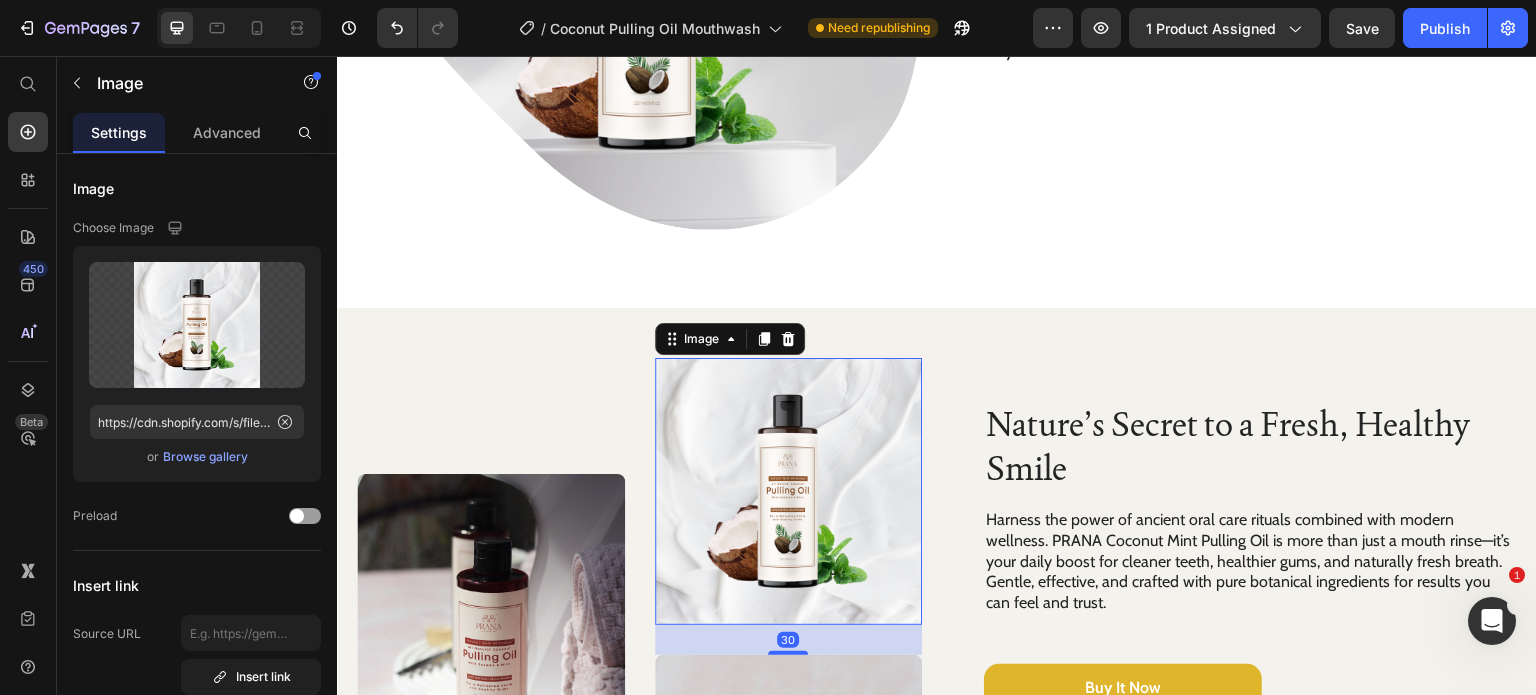 click at bounding box center [789, 492] 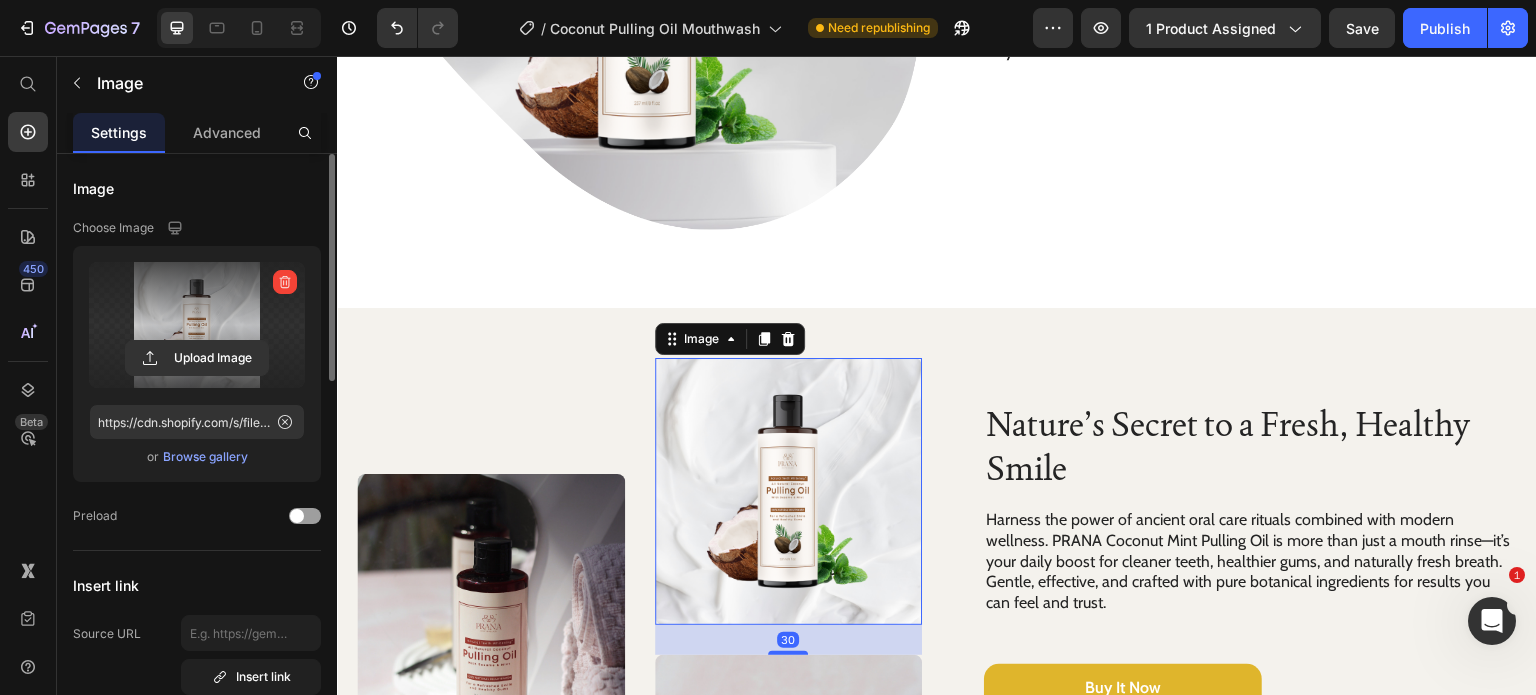 click at bounding box center [197, 325] 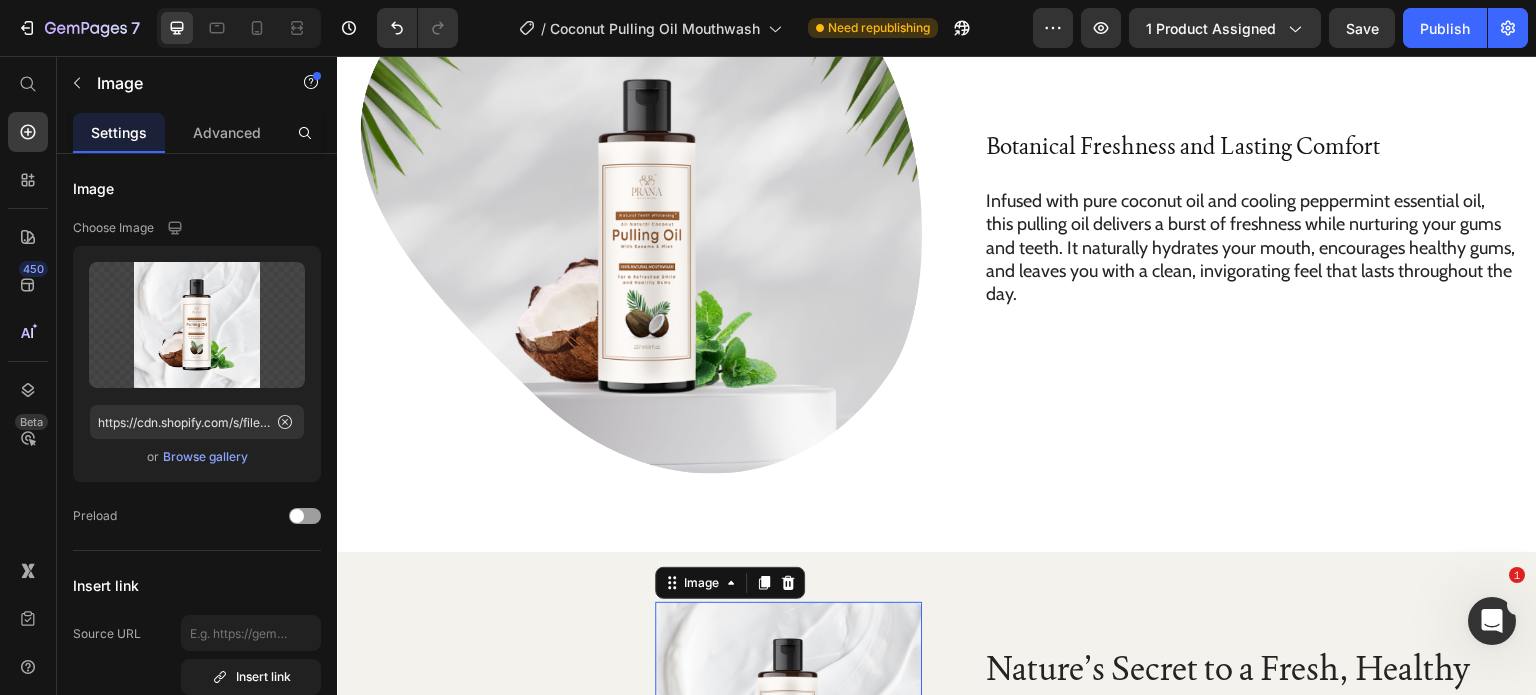 scroll, scrollTop: 1700, scrollLeft: 0, axis: vertical 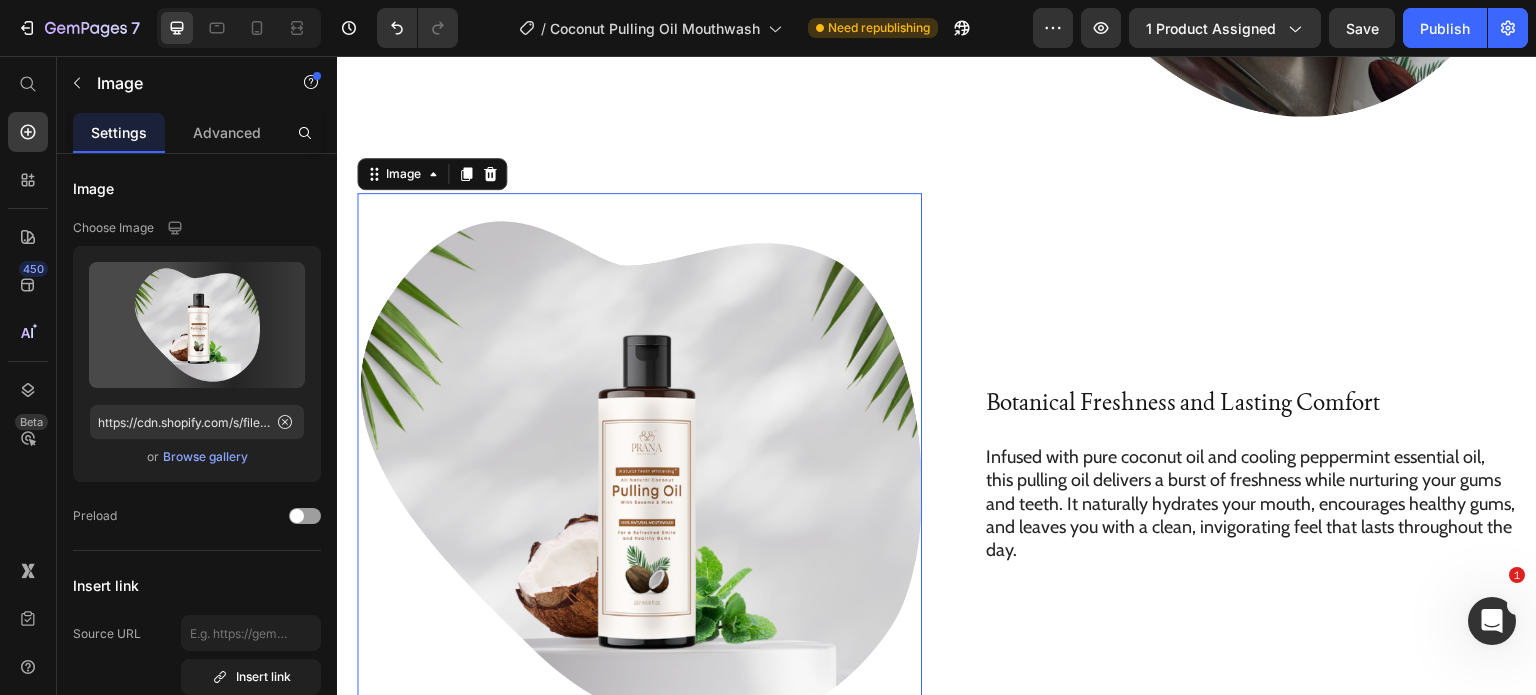 click at bounding box center [639, 475] 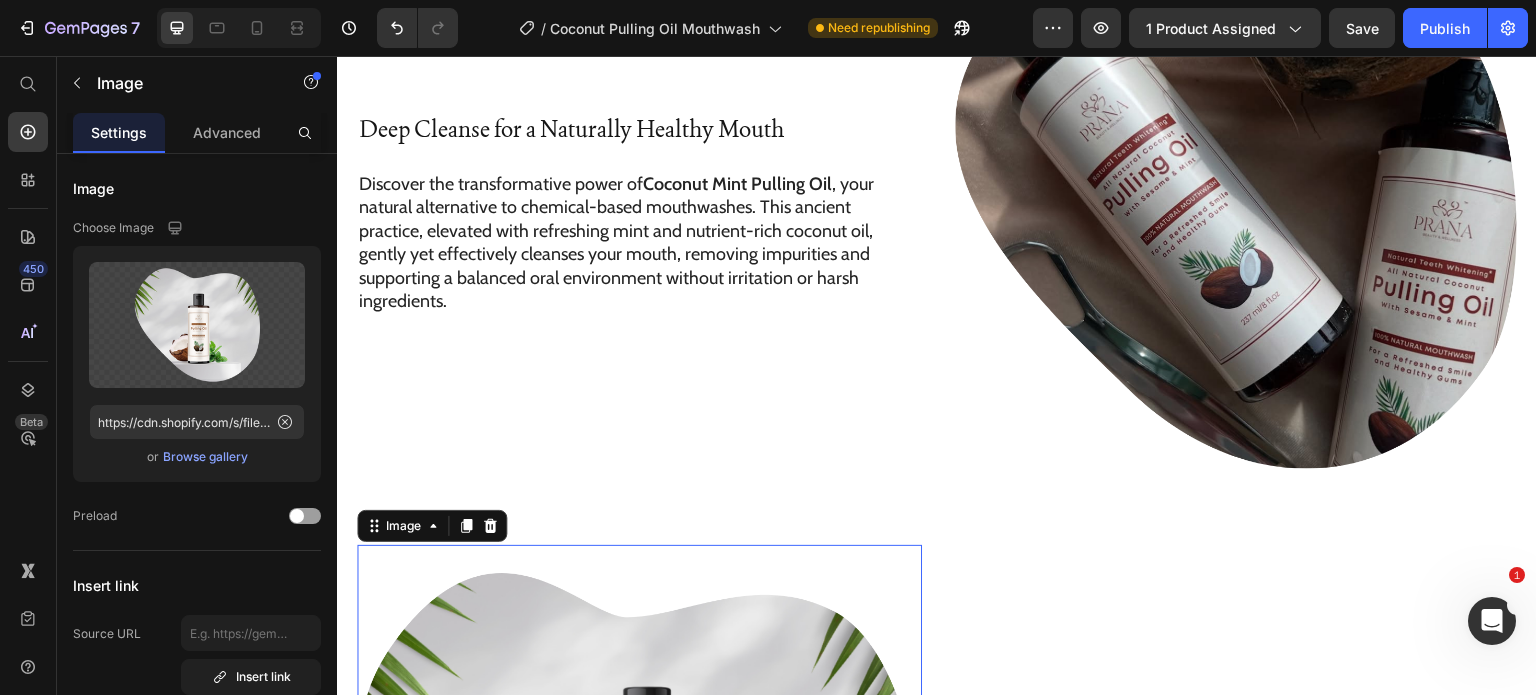 click on "Deep Cleanse for a Naturally Healthy Mouth Heading Discover the transformative power of  Coconut Mint Pulling Oil , your natural alternative to chemical-based mouthwashes. This ancient practice, elevated with refreshing mint and nutrient-rich coconut oil, gently yet effectively cleanses your mouth, removing impurities and supporting a balanced oral environment without irritation or harsh ingredients. Text Block Row" at bounding box center (639, 214) 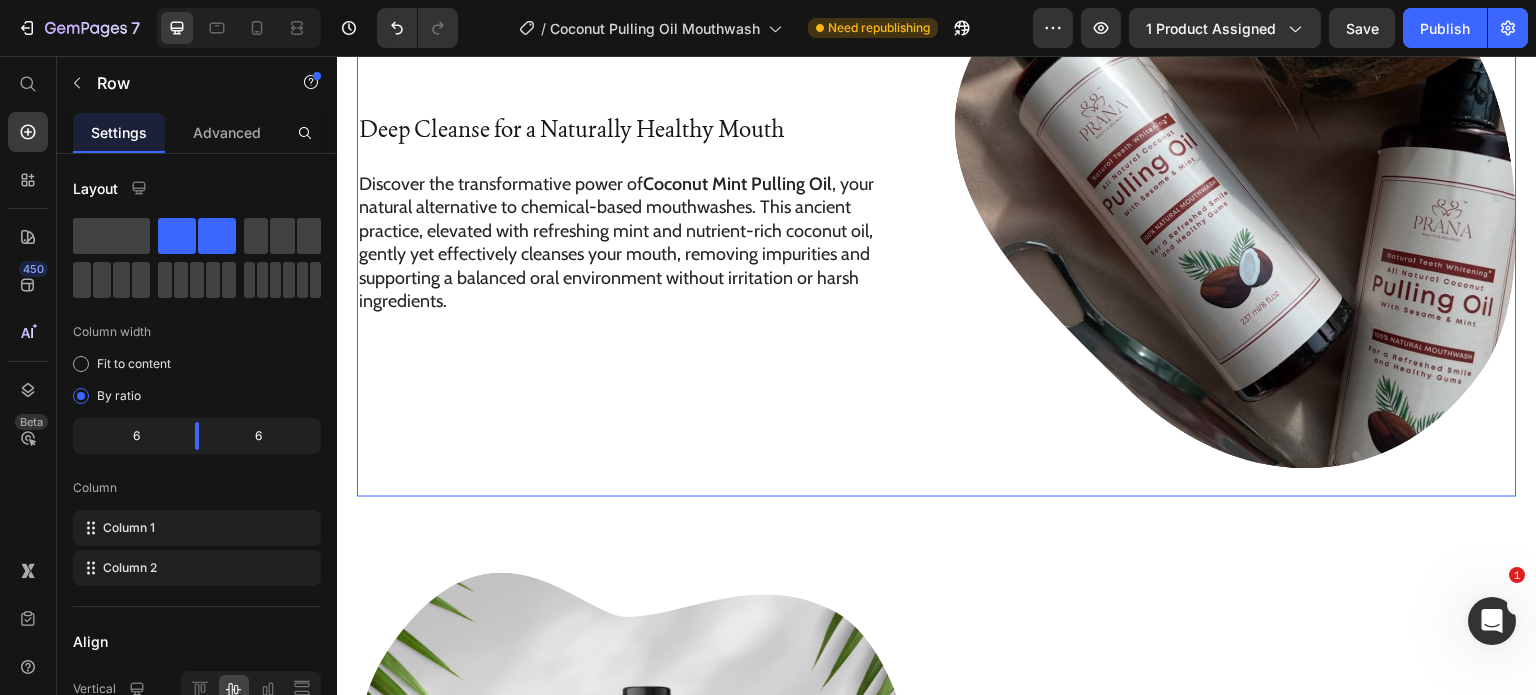 scroll, scrollTop: 1299, scrollLeft: 0, axis: vertical 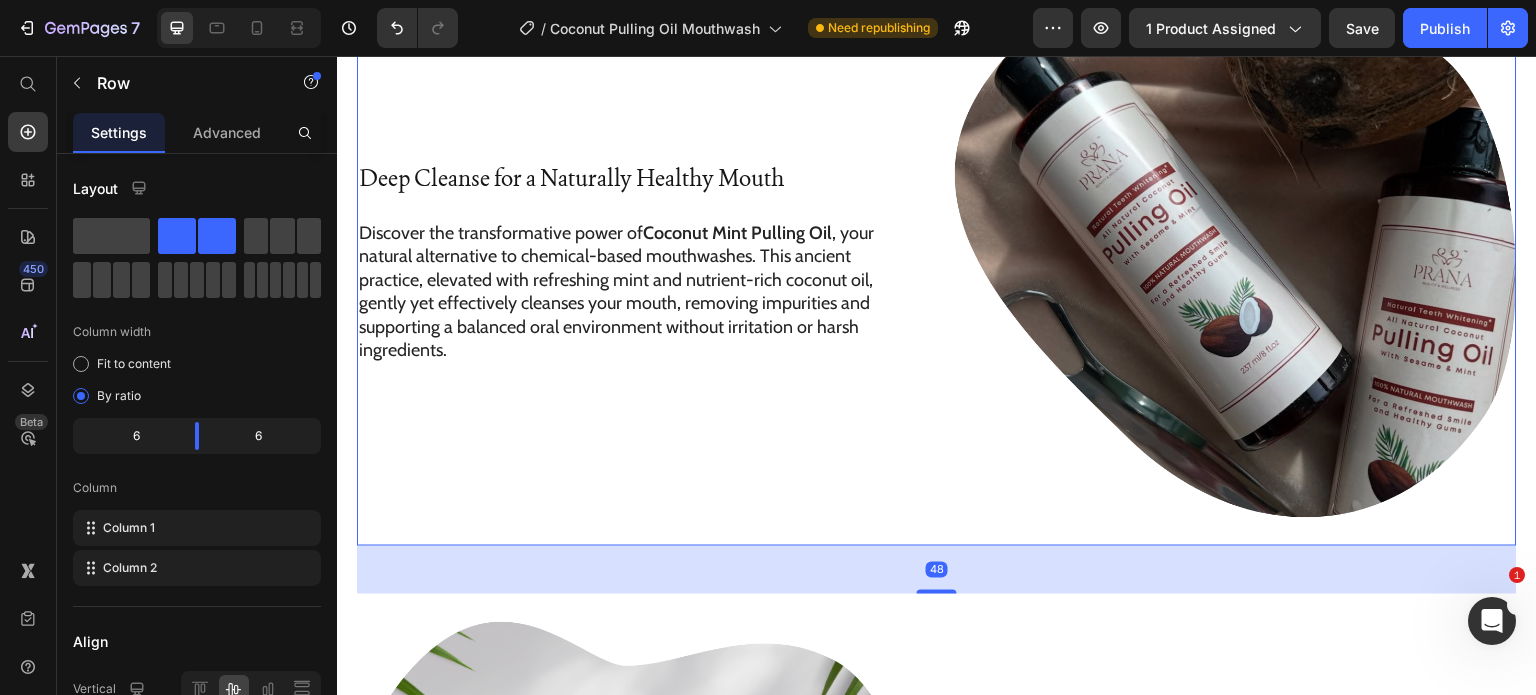 click on "Discover the transformative power of  Coconut Mint Pulling Oil , your natural alternative to chemical-based mouthwashes. This ancient practice, elevated with refreshing mint and nutrient-rich coconut oil, gently yet effectively cleanses your mouth, removing impurities and supporting a balanced oral environment without irritation or harsh ingredients." at bounding box center (623, 292) 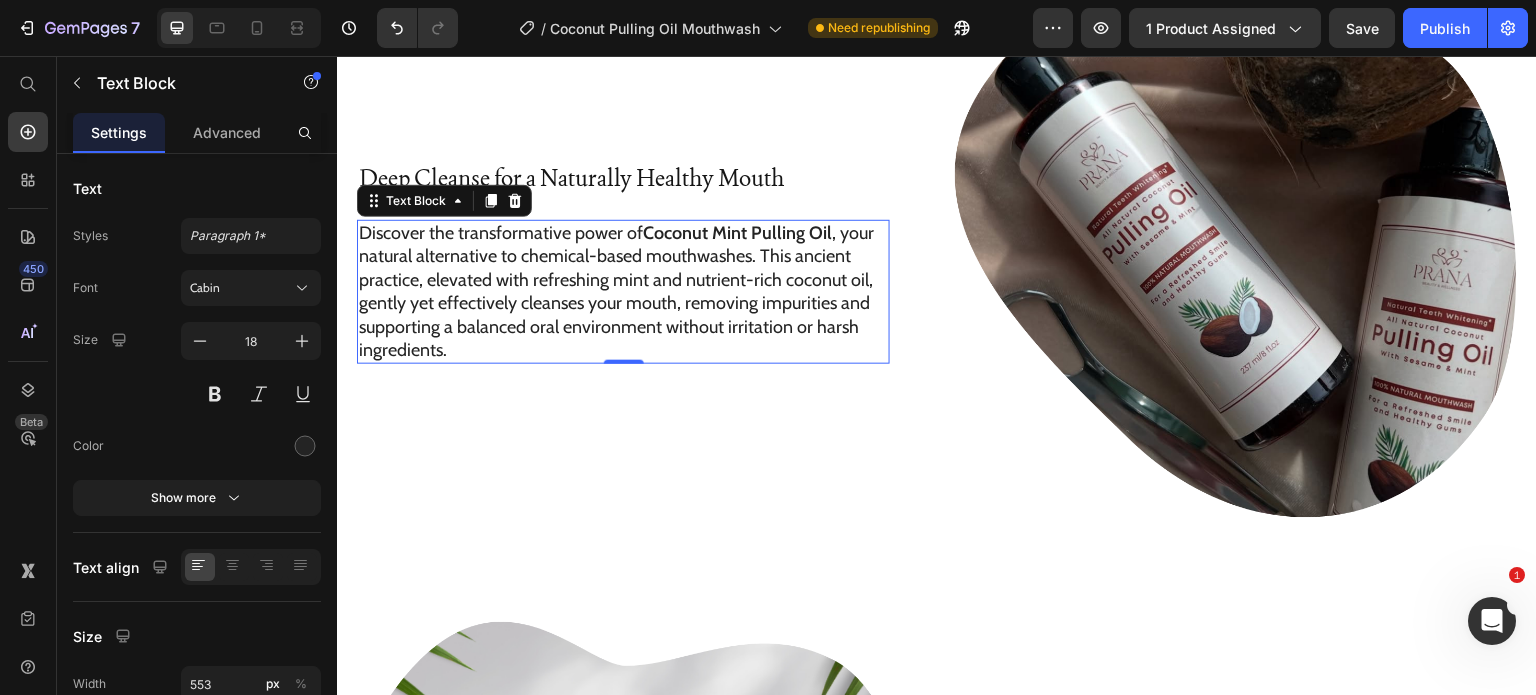click on "Discover the transformative power of  Coconut Mint Pulling Oil , your natural alternative to chemical-based mouthwashes. This ancient practice, elevated with refreshing mint and nutrient-rich coconut oil, gently yet effectively cleanses your mouth, removing impurities and supporting a balanced oral environment without irritation or harsh ingredients." at bounding box center [623, 292] 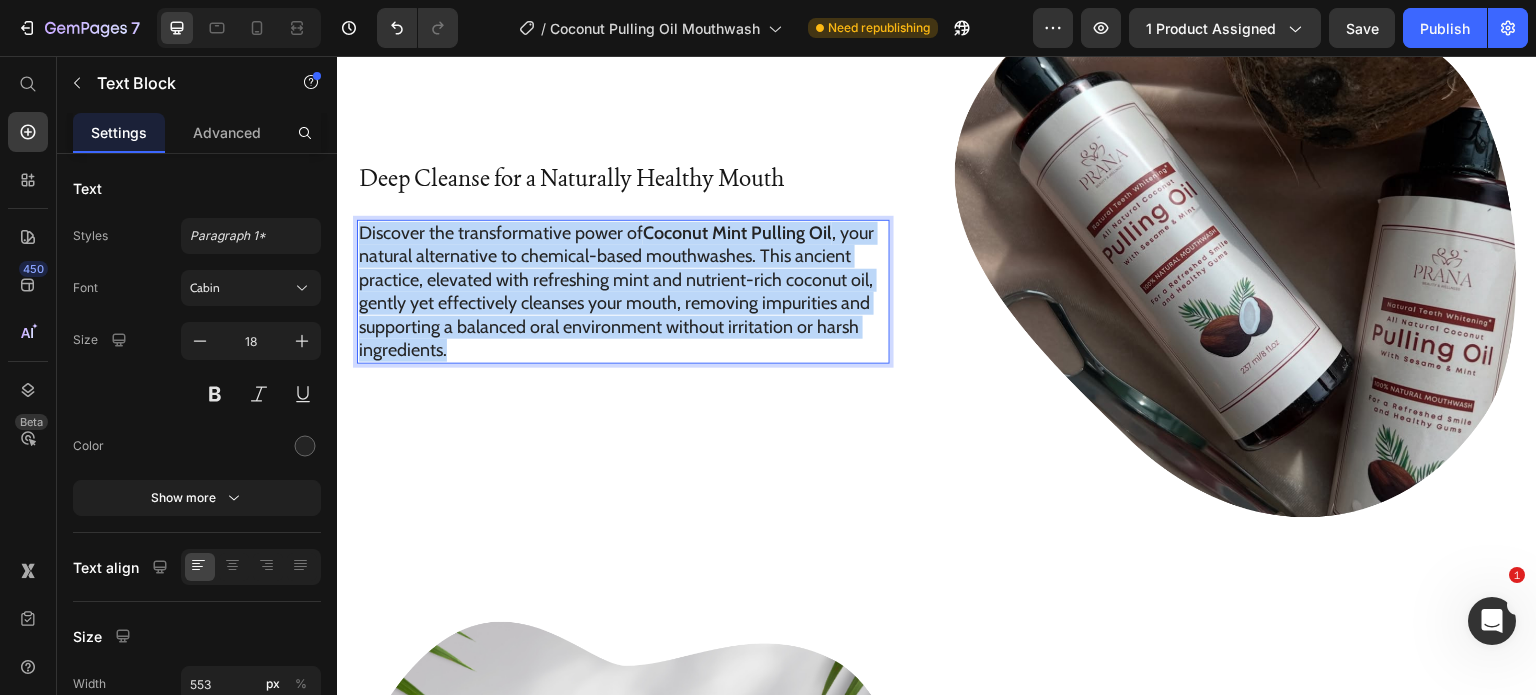 click on "Discover the transformative power of  Coconut Mint Pulling Oil , your natural alternative to chemical-based mouthwashes. This ancient practice, elevated with refreshing mint and nutrient-rich coconut oil, gently yet effectively cleanses your mouth, removing impurities and supporting a balanced oral environment without irritation or harsh ingredients." at bounding box center (623, 292) 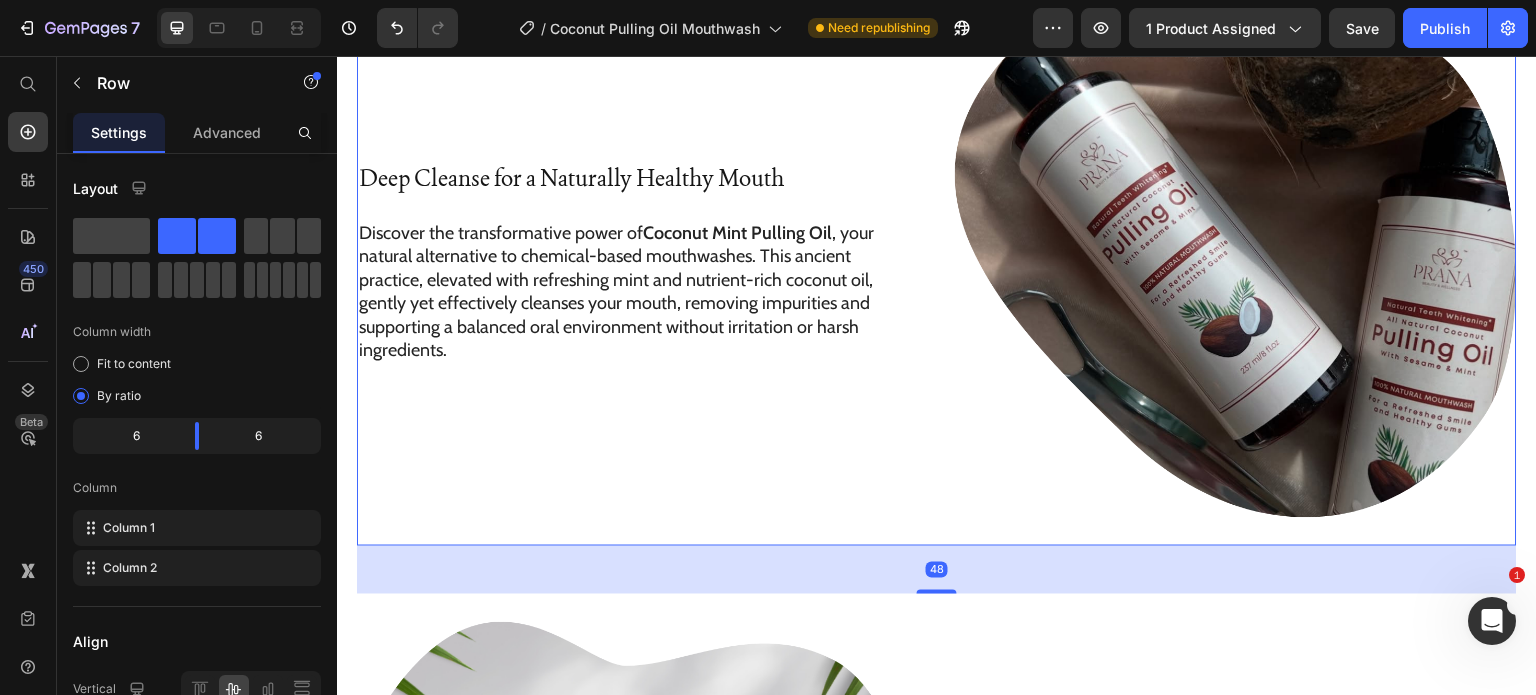 click on "Deep Cleanse for a Naturally Healthy Mouth Heading Discover the transformative power of  Coconut Mint Pulling Oil , your natural alternative to chemical-based mouthwashes. This ancient practice, elevated with refreshing mint and nutrient-rich coconut oil, gently yet effectively cleanses your mouth, removing impurities and supporting a balanced oral environment without irritation or harsh ingredients. Text Block Row" at bounding box center [639, 263] 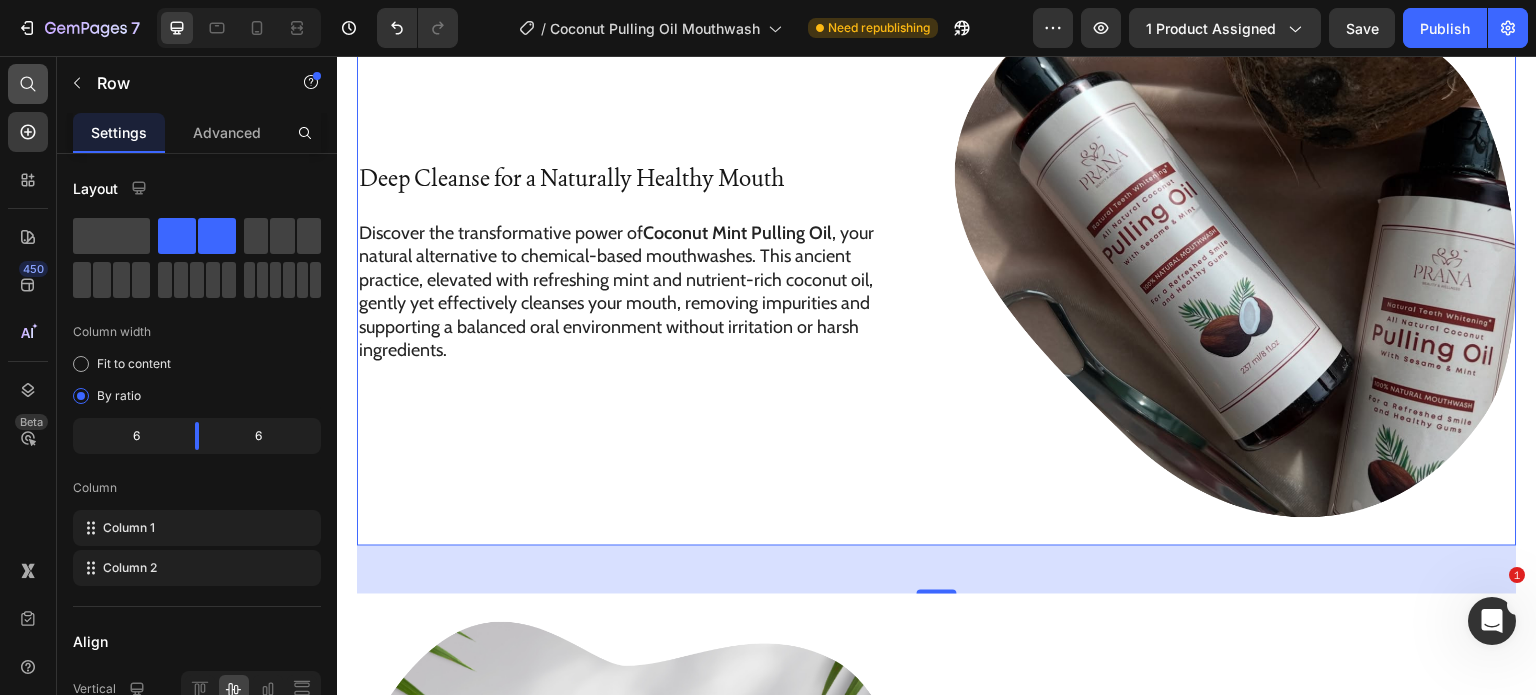 click 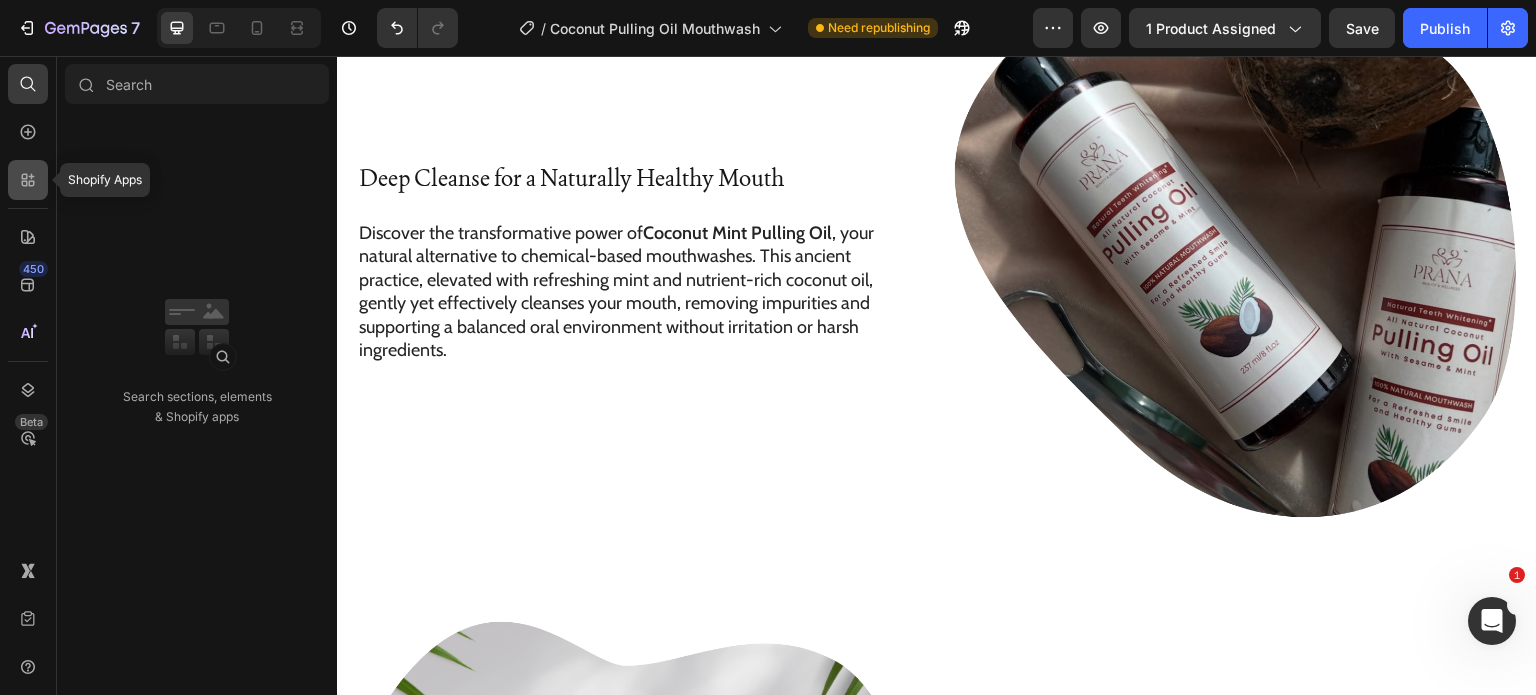click 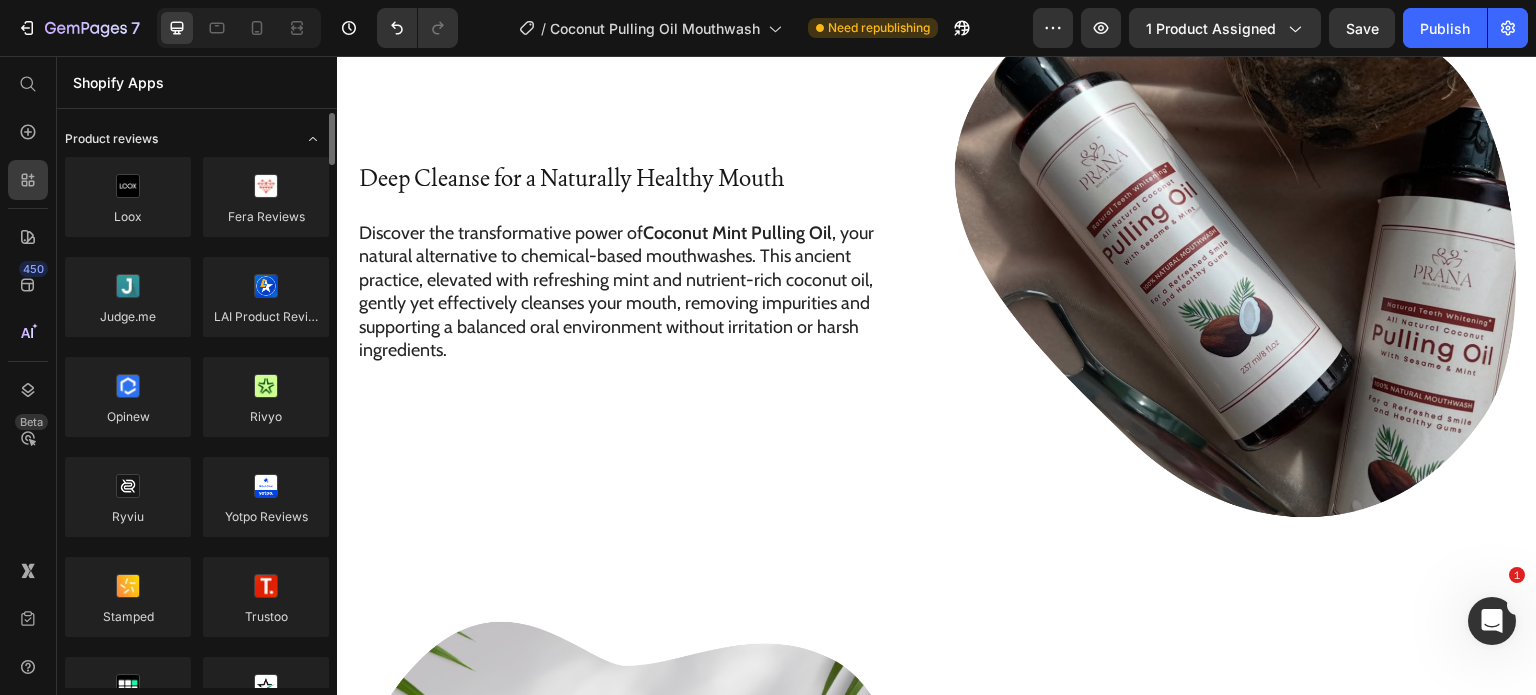 click on "Product reviews" 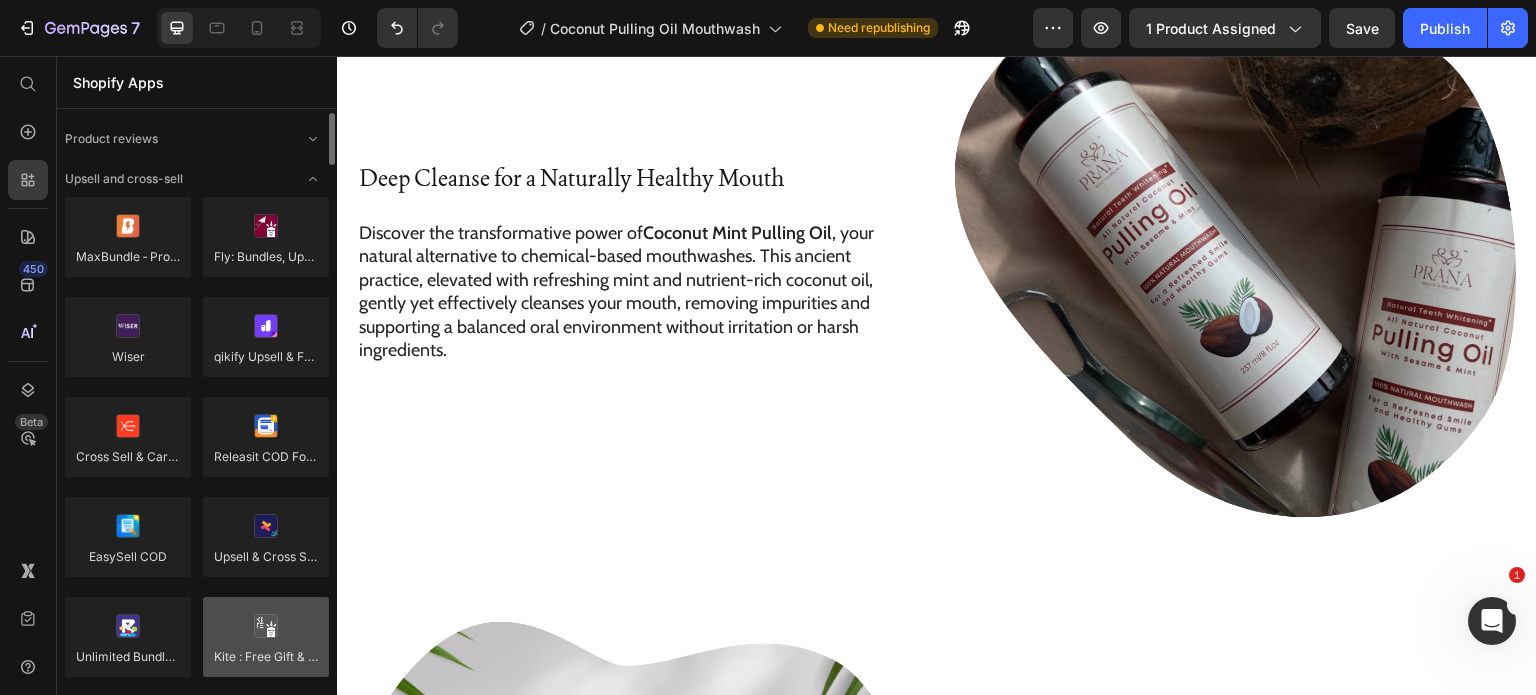 scroll, scrollTop: 500, scrollLeft: 0, axis: vertical 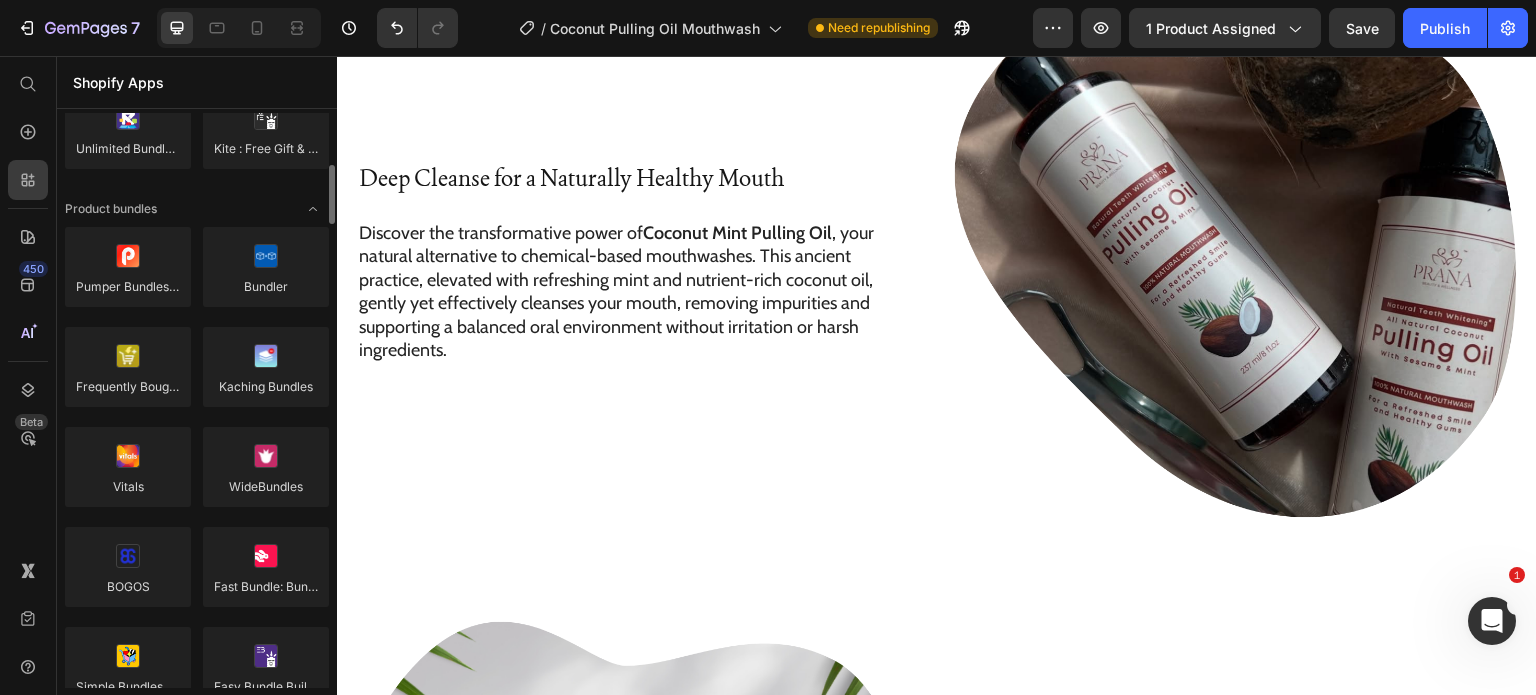 click on "Pumper Bundles Volume Discount
Bundler
Frequently Bought Together
Kaching Bundles
Vitals
WideBundles
BOGOS
Fast Bundle: Bundles Discounts
Simple Bundles & Kits
Easy Bundle Builder | SkaiLama
Koala Bundle Quantity Discount
MBC Bundles & Volume Discount
Rapi Bundle Quantity Breaks
Discounty: Bulk Discount Sales
Appstle℠ Bundles & Discounts" 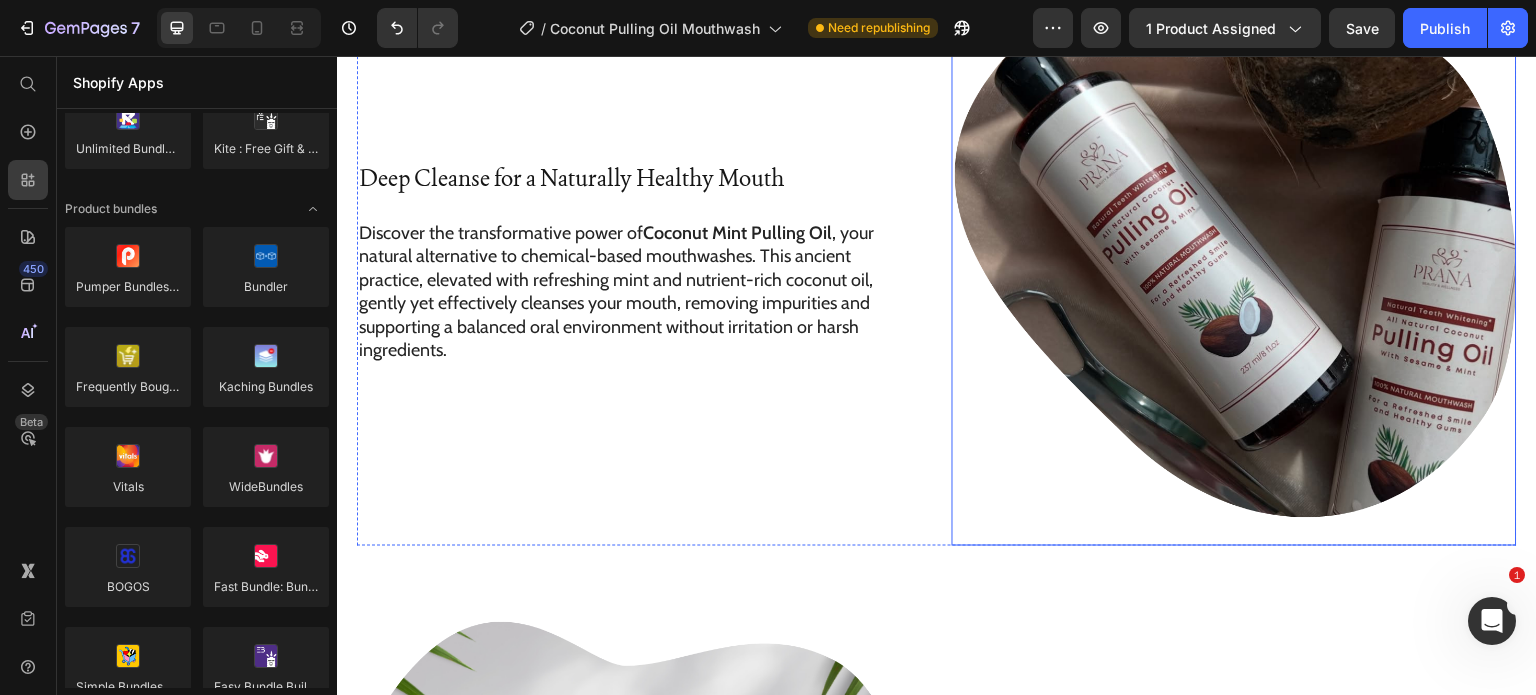 click at bounding box center [1234, 263] 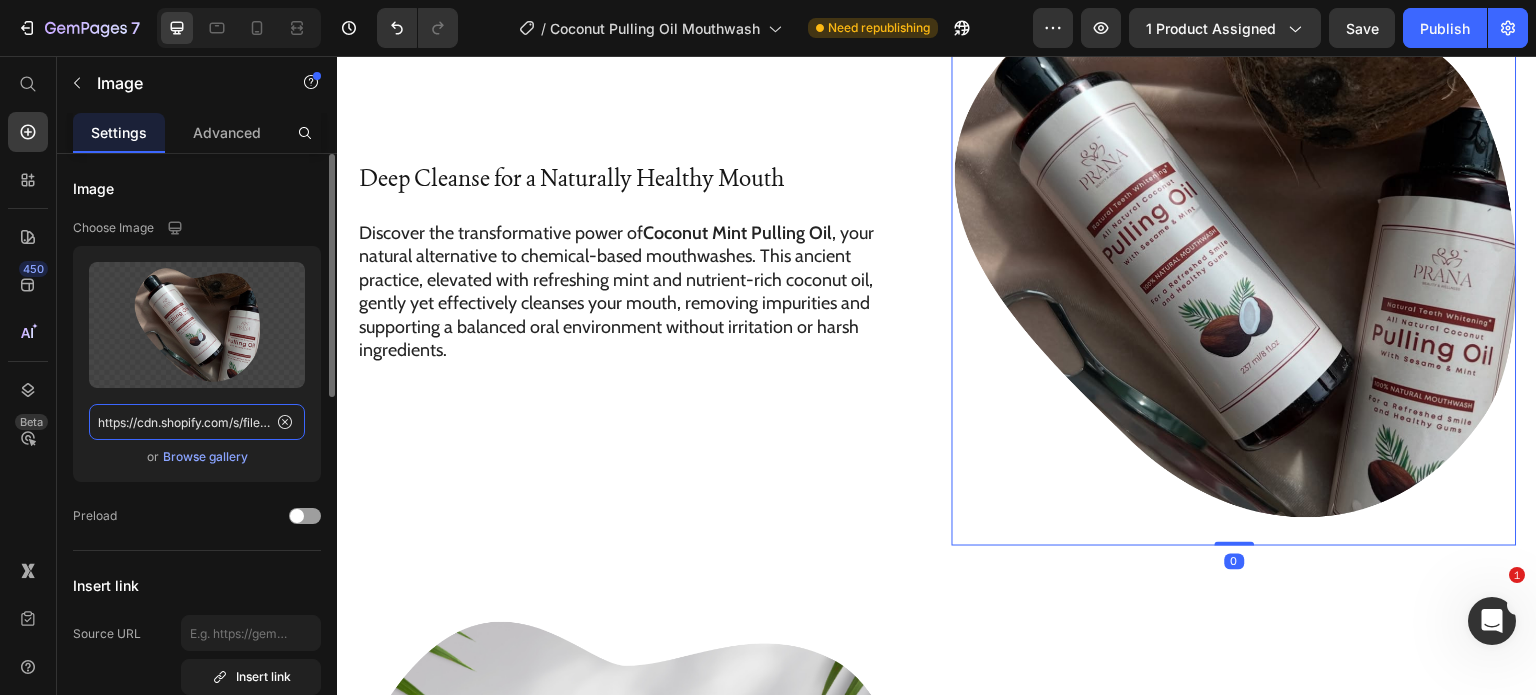 click on "https://cdn.shopify.com/s/files/1/0803/9700/9186/files/gempages_546167947945575666-e3e28227-d09c-47bf-8595-7eef9ceba685.png" 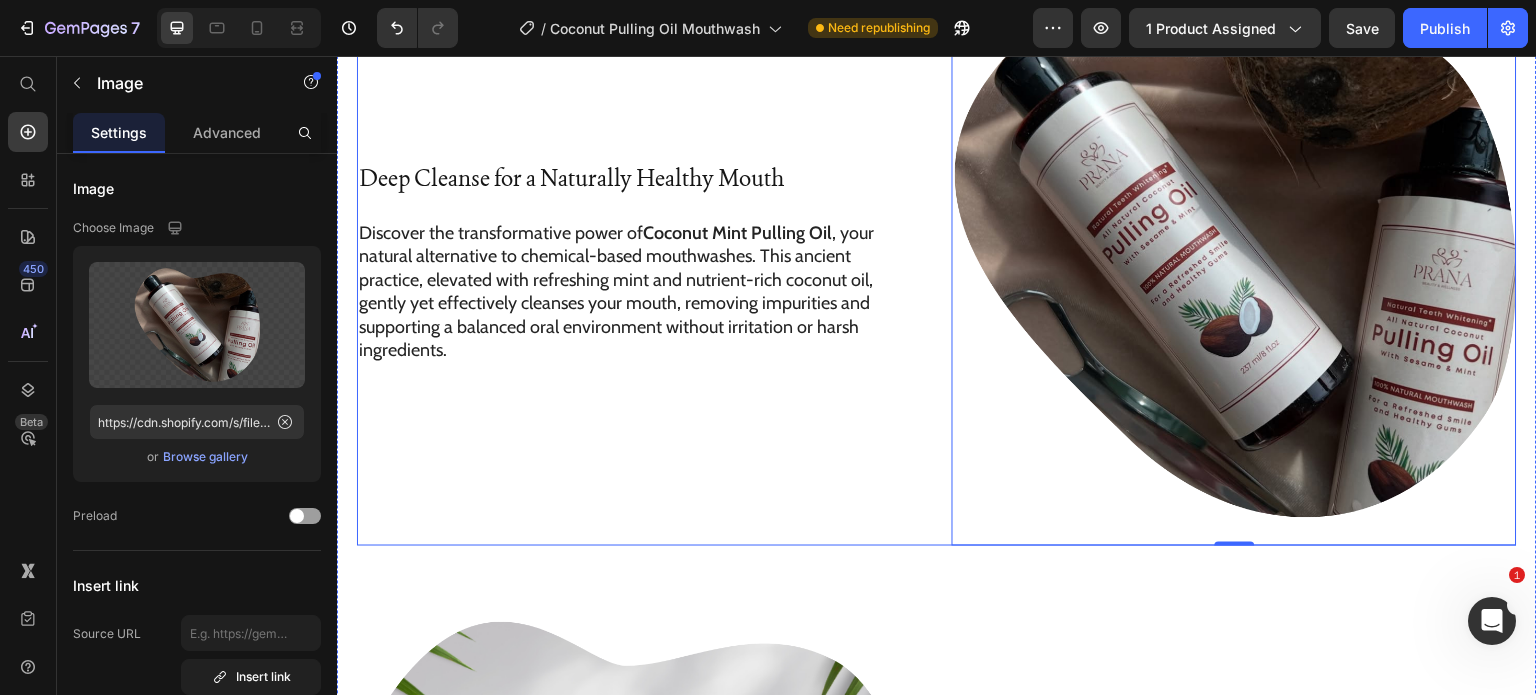 click on "Deep Cleanse for a Naturally Healthy Mouth Heading Discover the transformative power of  Coconut Mint Pulling Oil , your natural alternative to chemical-based mouthwashes. This ancient practice, elevated with refreshing mint and nutrient-rich coconut oil, gently yet effectively cleanses your mouth, removing impurities and supporting a balanced oral environment without irritation or harsh ingredients. Text Block Row" at bounding box center (639, 263) 